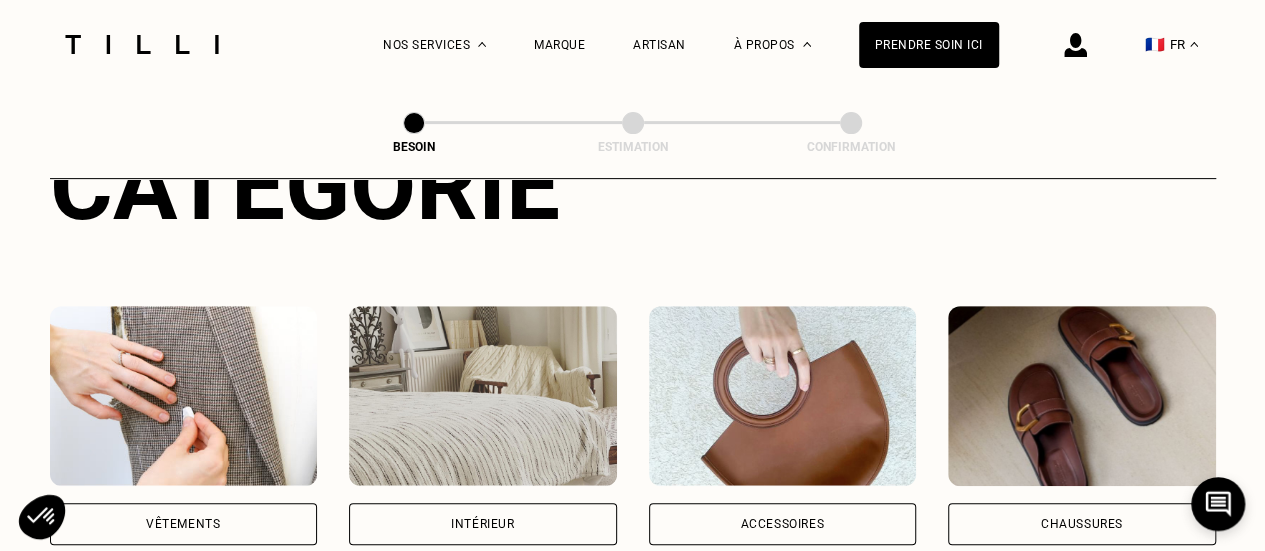 scroll, scrollTop: 300, scrollLeft: 0, axis: vertical 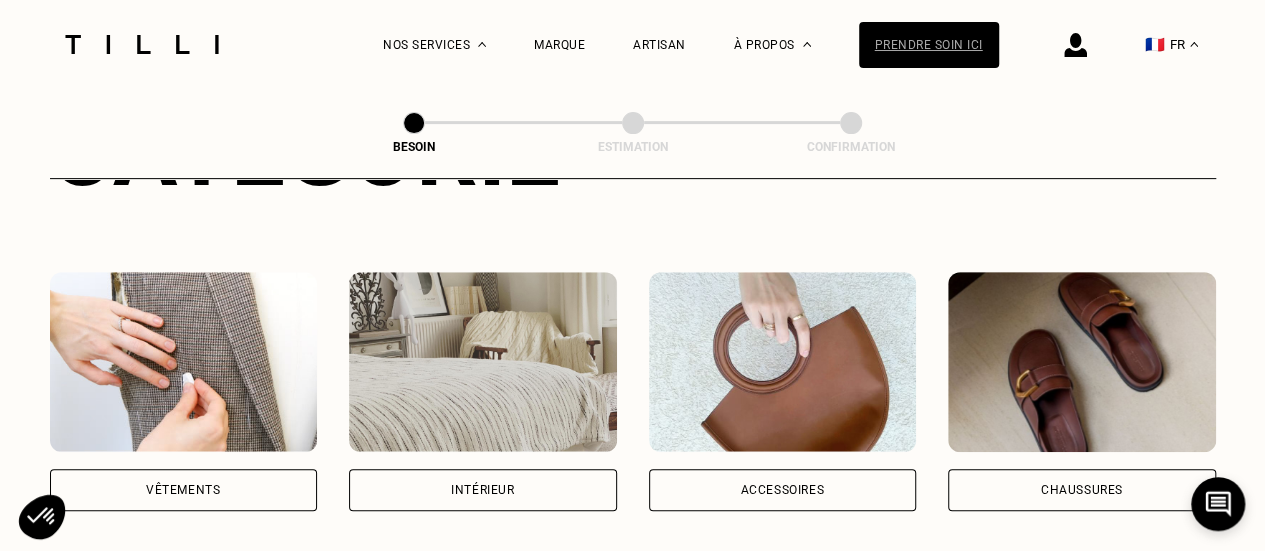 click on "Prendre soin ici" at bounding box center [929, 45] 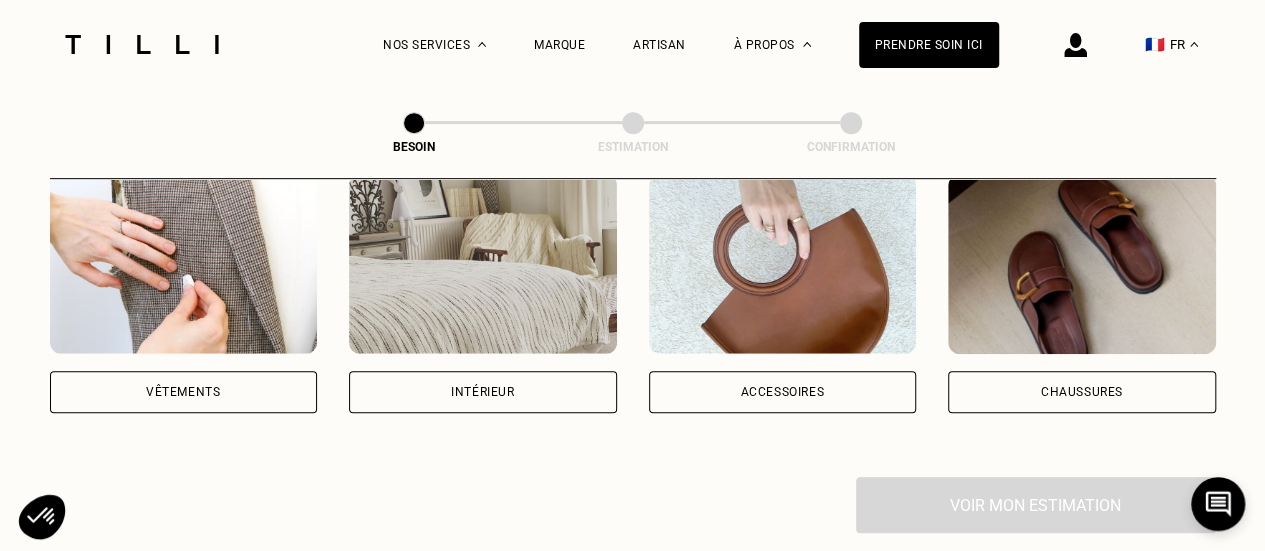 scroll, scrollTop: 400, scrollLeft: 0, axis: vertical 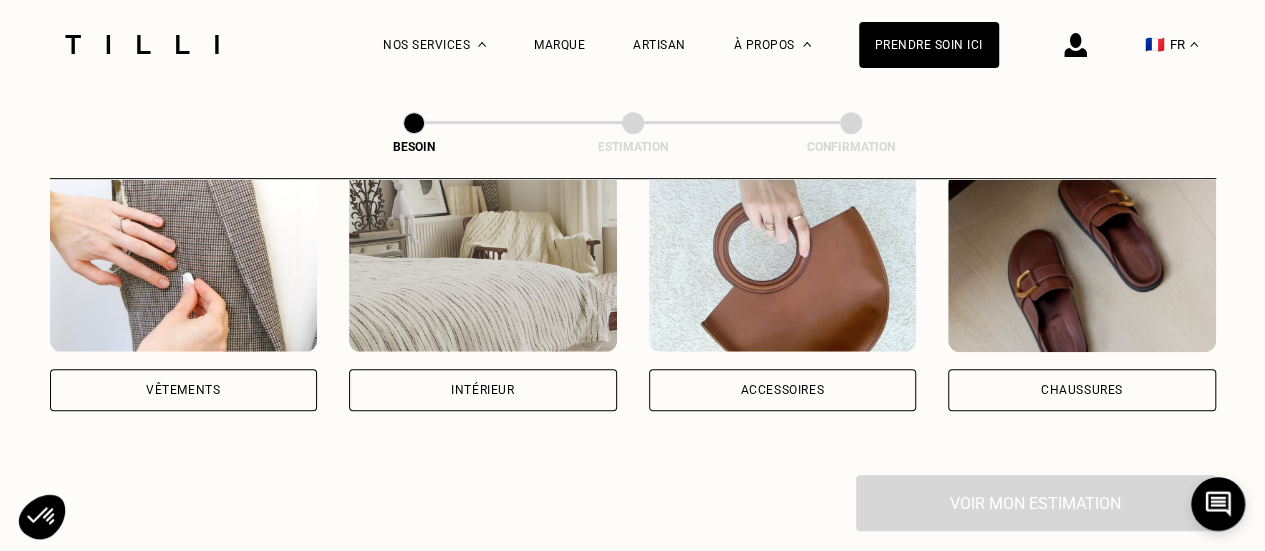 click at bounding box center (184, 262) 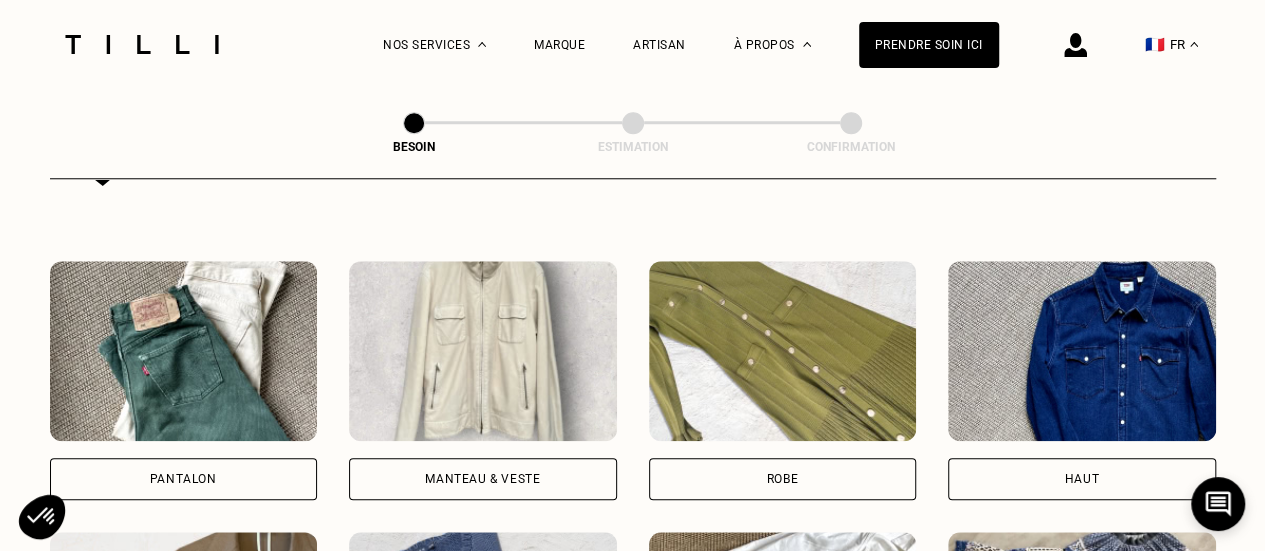 scroll, scrollTop: 954, scrollLeft: 0, axis: vertical 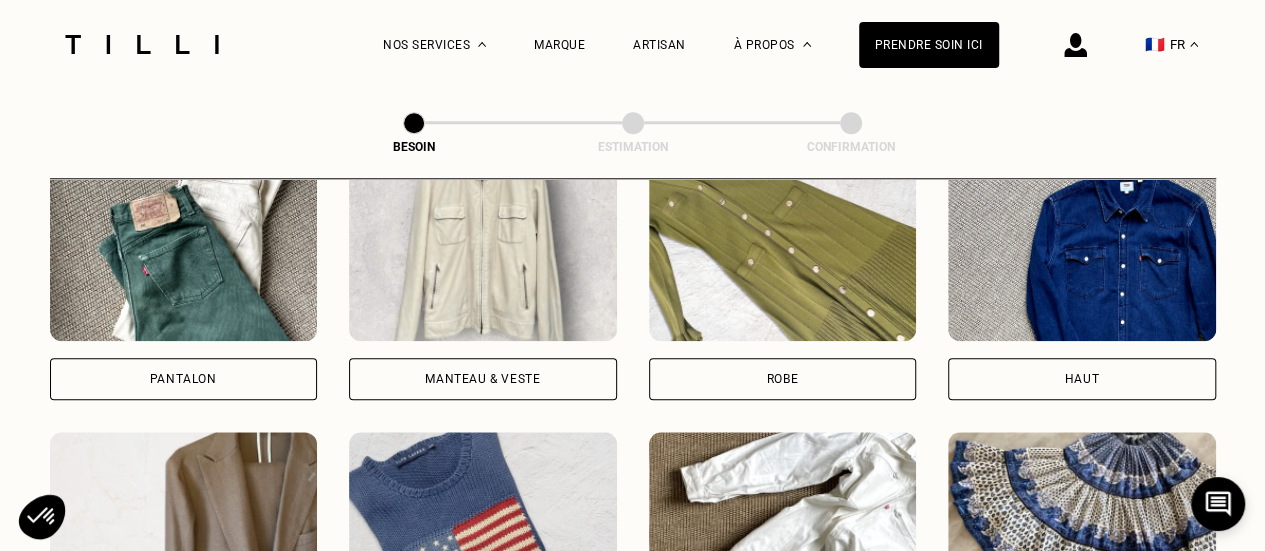 click at bounding box center [783, 251] 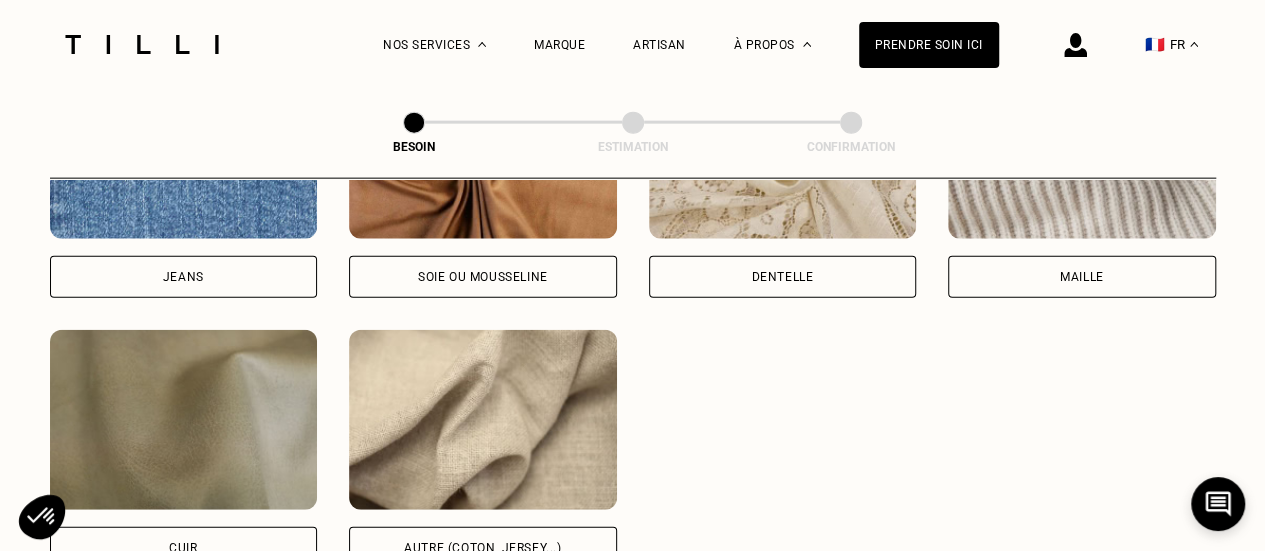 scroll, scrollTop: 2240, scrollLeft: 0, axis: vertical 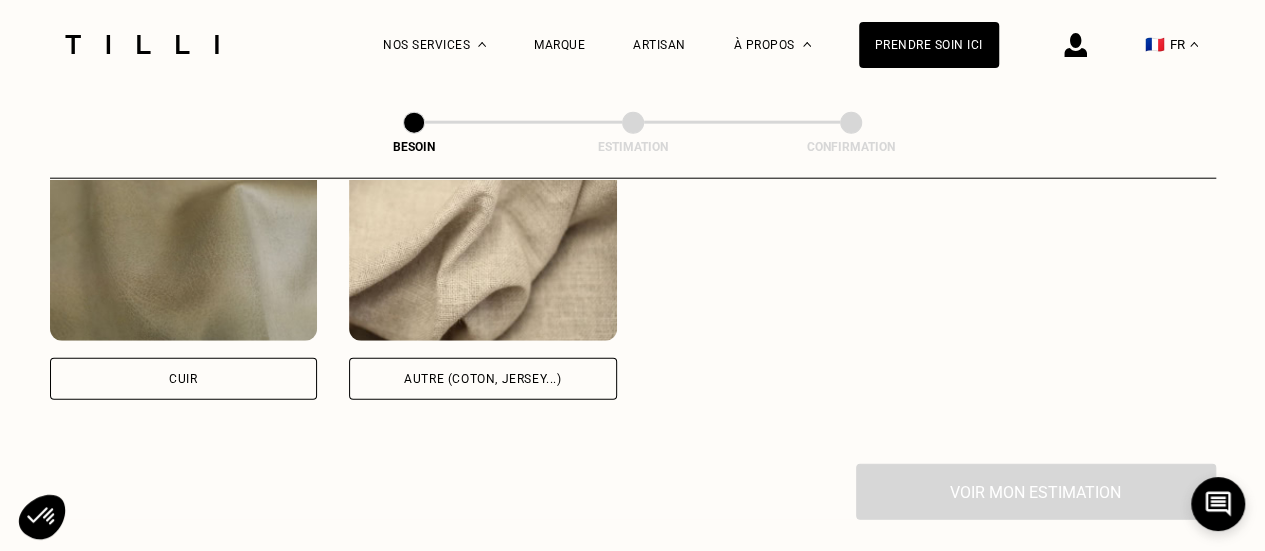 click at bounding box center [483, 251] 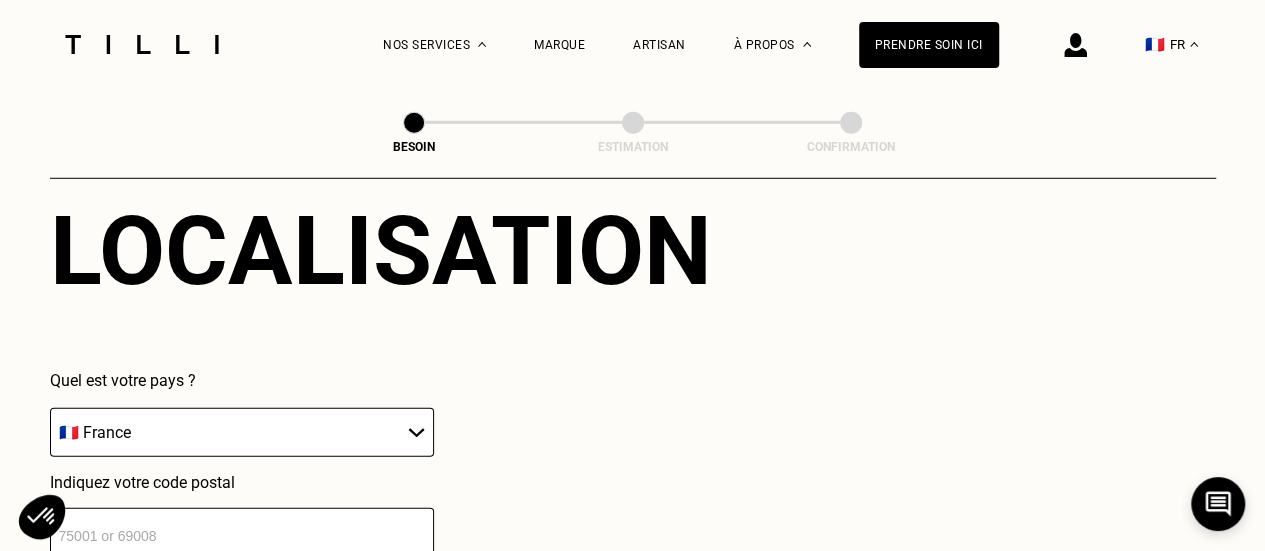 scroll, scrollTop: 2886, scrollLeft: 0, axis: vertical 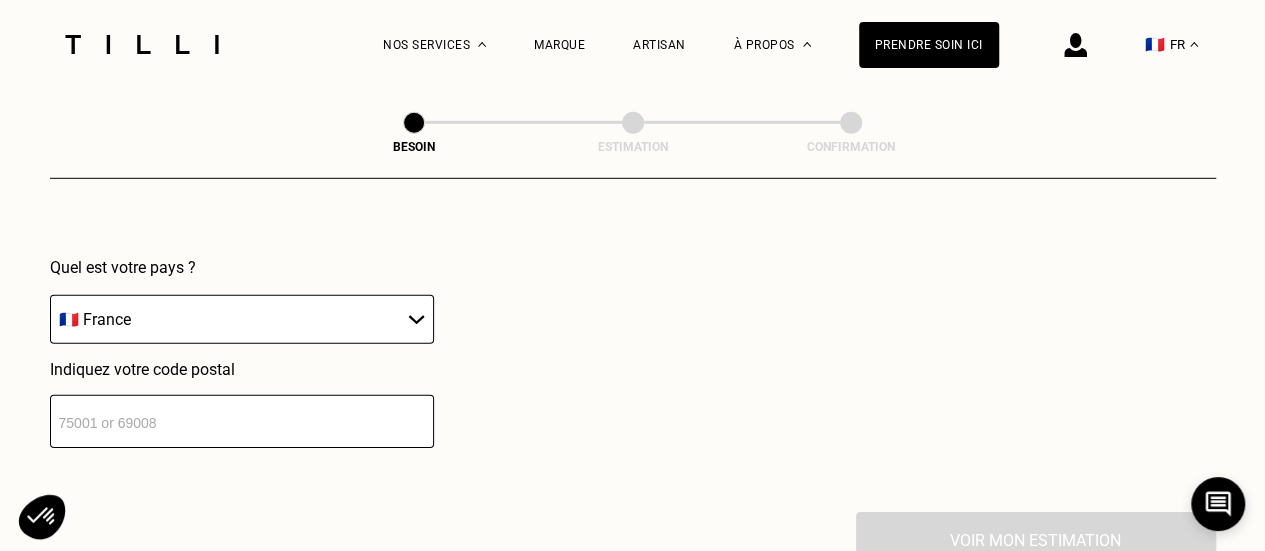 click at bounding box center (242, 421) 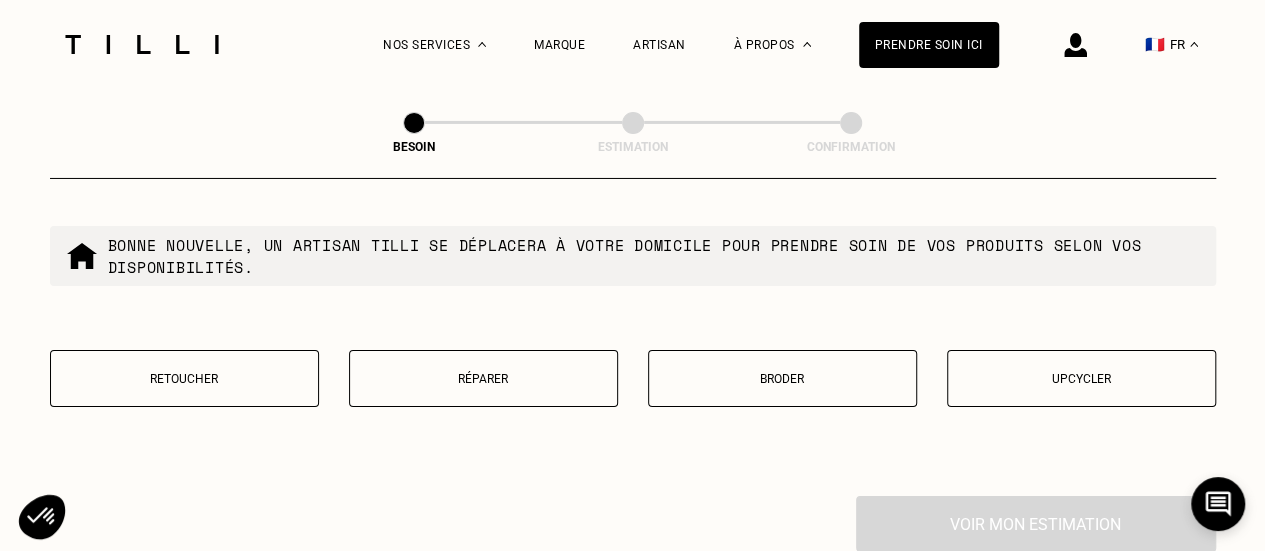 scroll, scrollTop: 3512, scrollLeft: 0, axis: vertical 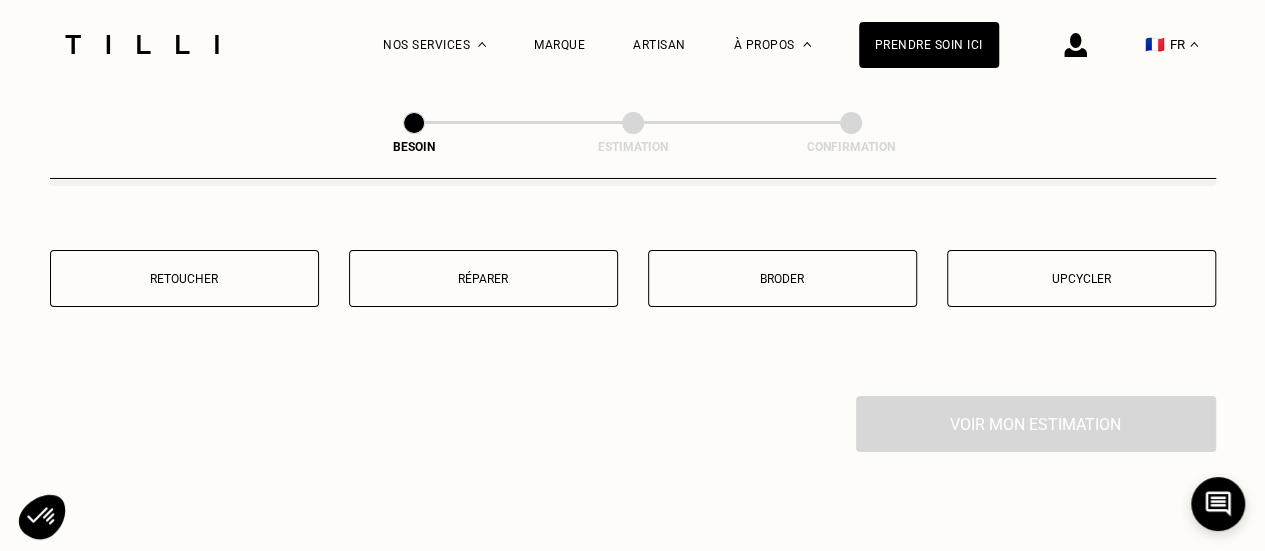 click on "Retoucher" at bounding box center (184, 279) 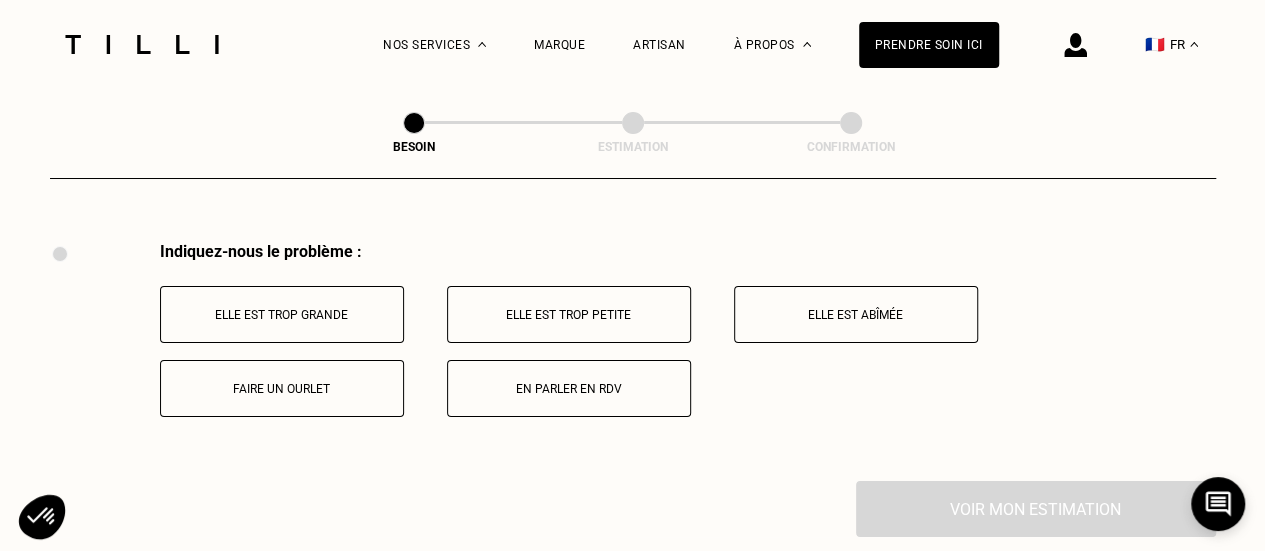 scroll, scrollTop: 3696, scrollLeft: 0, axis: vertical 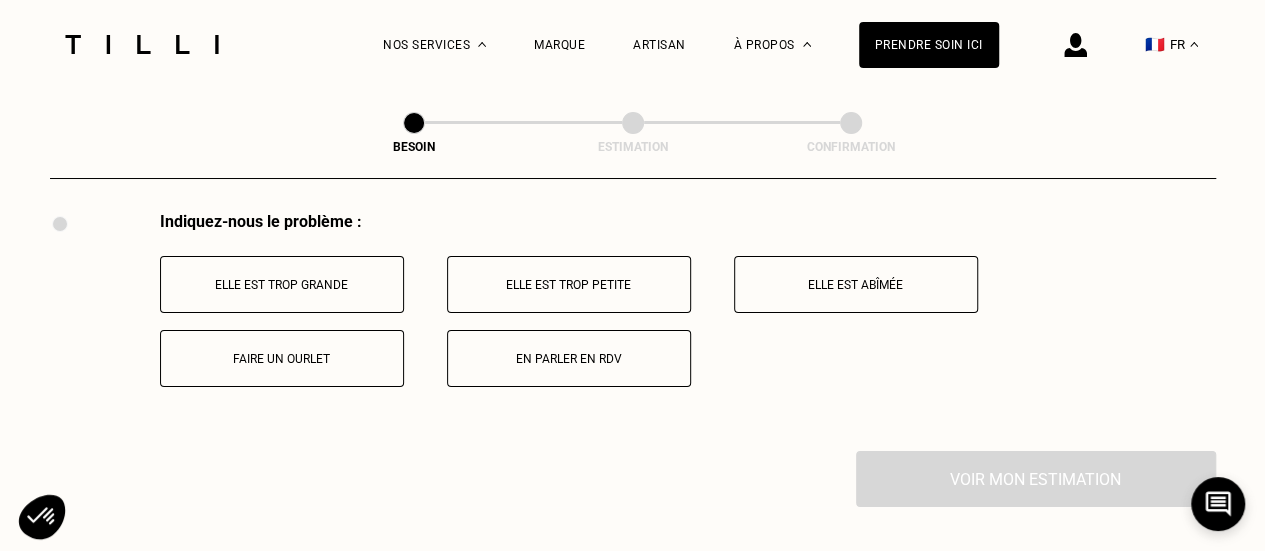 click on "Elle est trop grande" at bounding box center [282, 285] 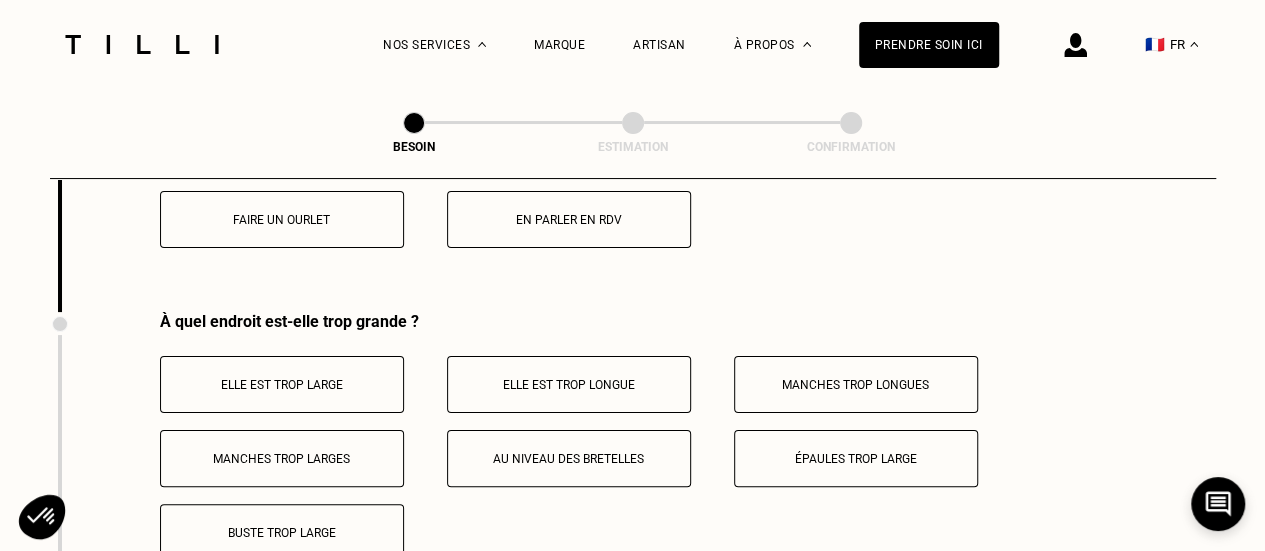 scroll, scrollTop: 3935, scrollLeft: 0, axis: vertical 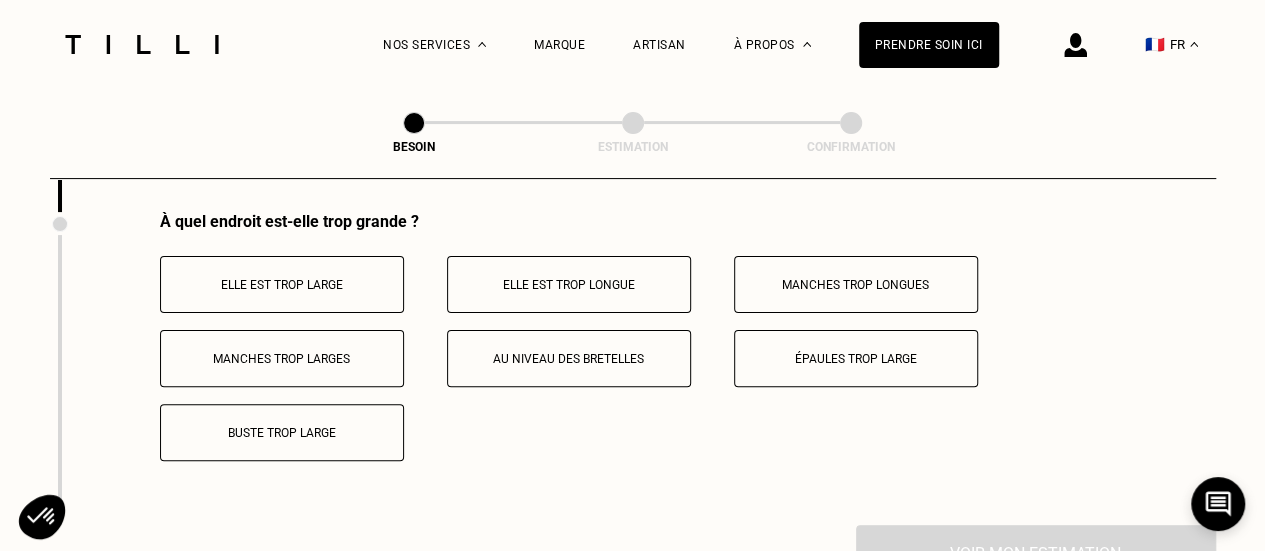 click on "Manches trop larges" at bounding box center (282, 358) 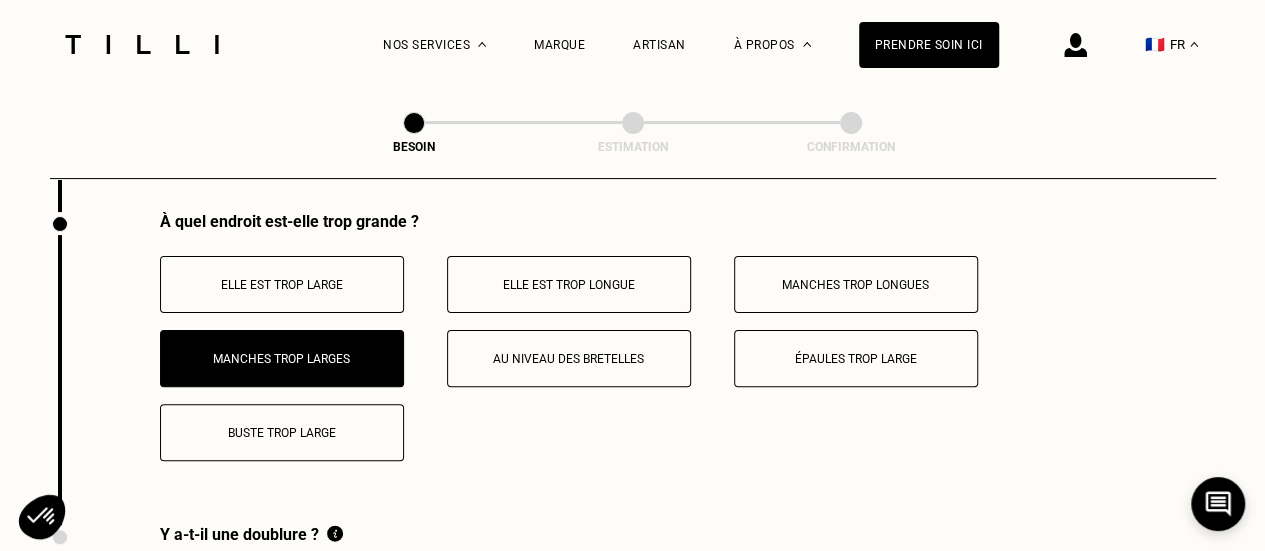 click on "Manches trop longues" at bounding box center [856, 284] 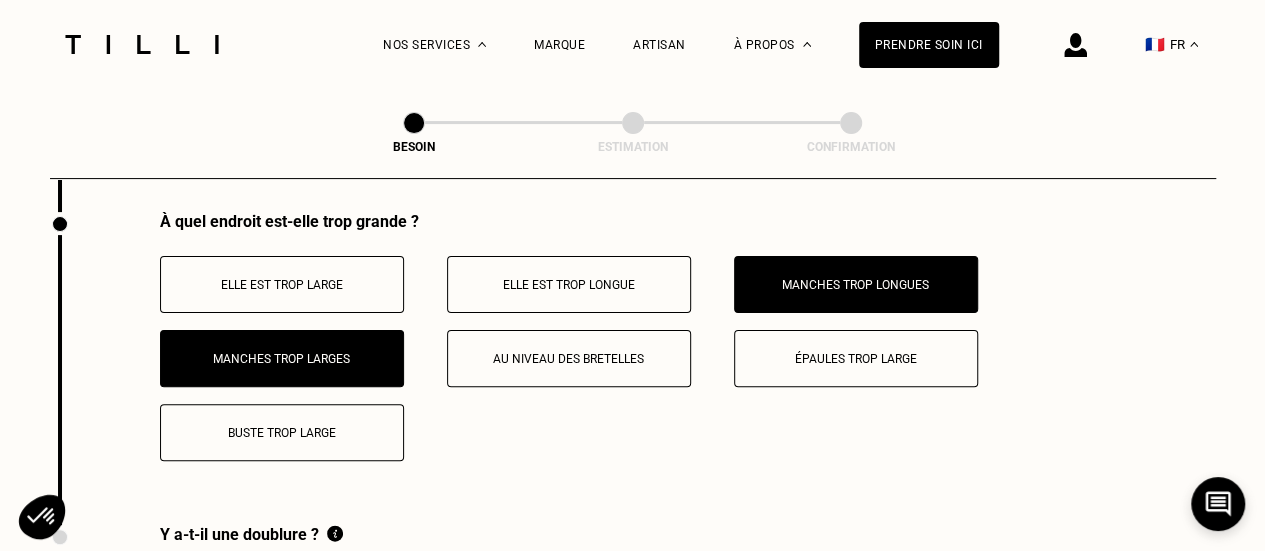 click on "Elle est trop large" at bounding box center [282, 285] 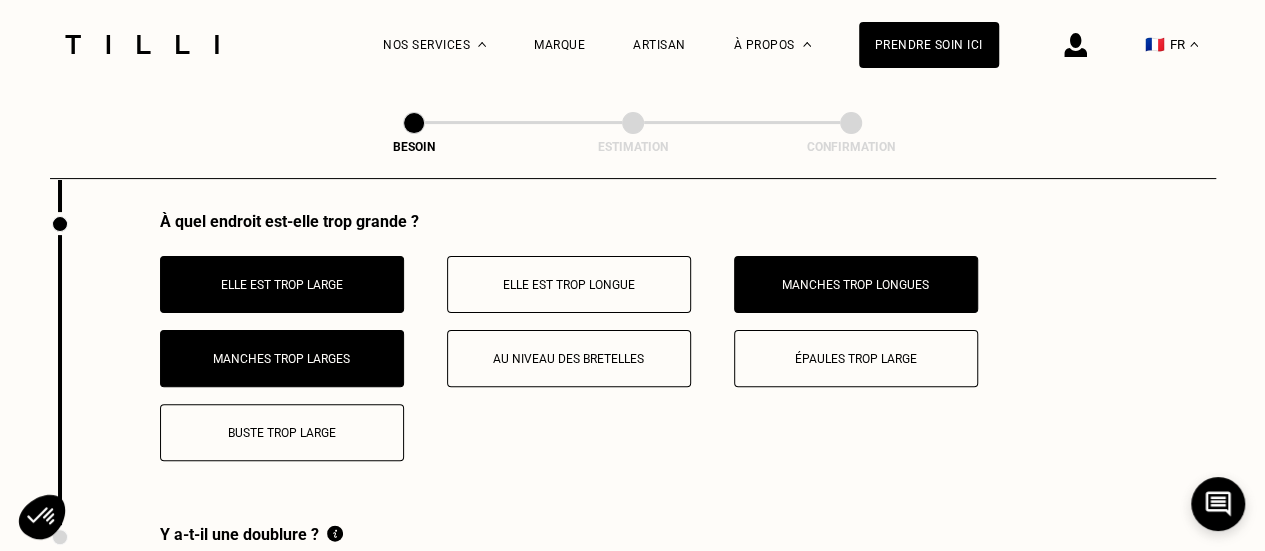 click on "Elle est trop large" at bounding box center (282, 285) 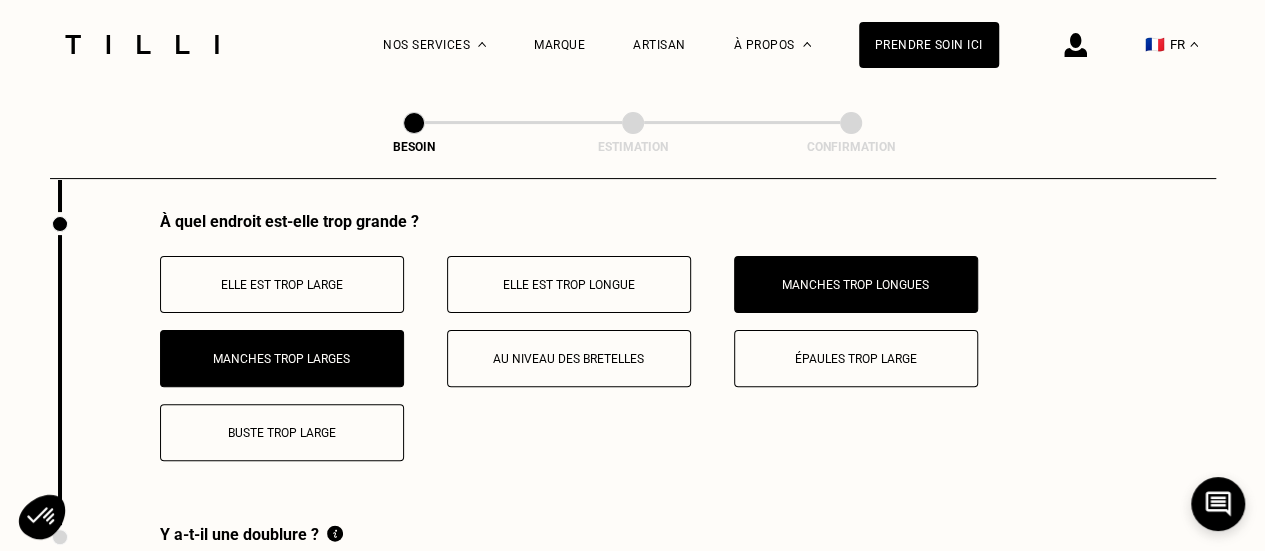 click on "Buste trop large" at bounding box center (282, 432) 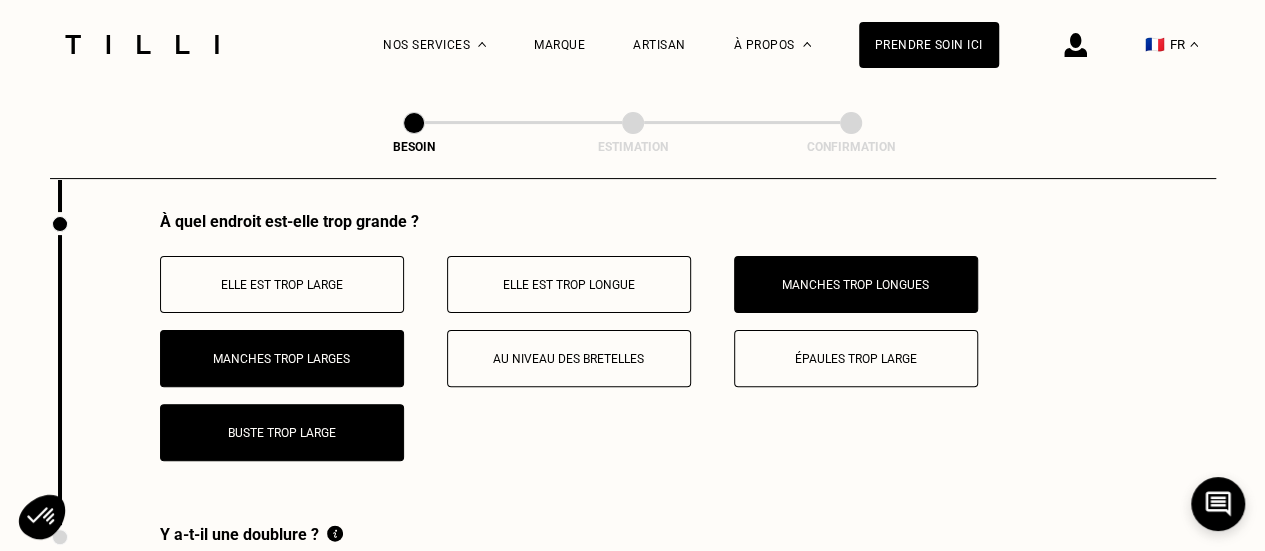 click on "Buste trop large" at bounding box center [282, 432] 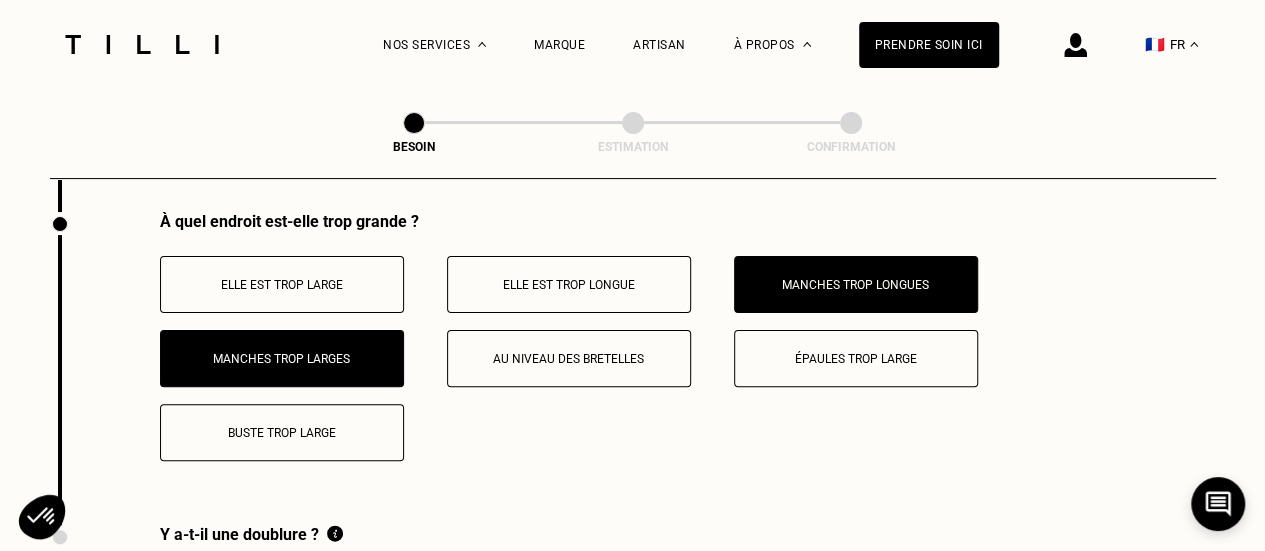 click on "Buste trop large" at bounding box center [282, 433] 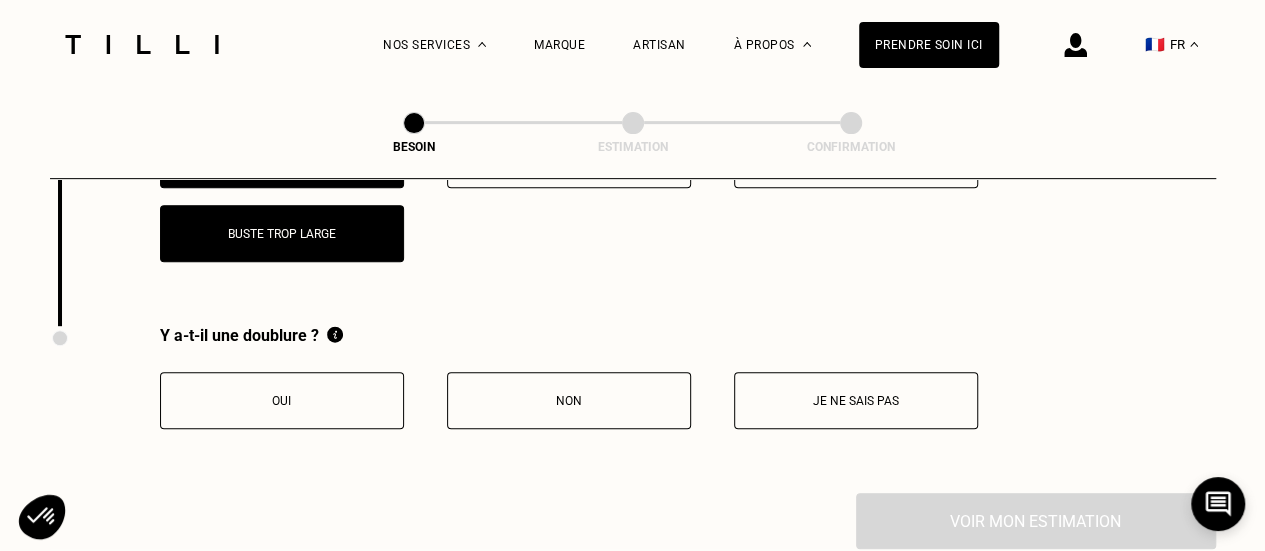 scroll, scrollTop: 4135, scrollLeft: 0, axis: vertical 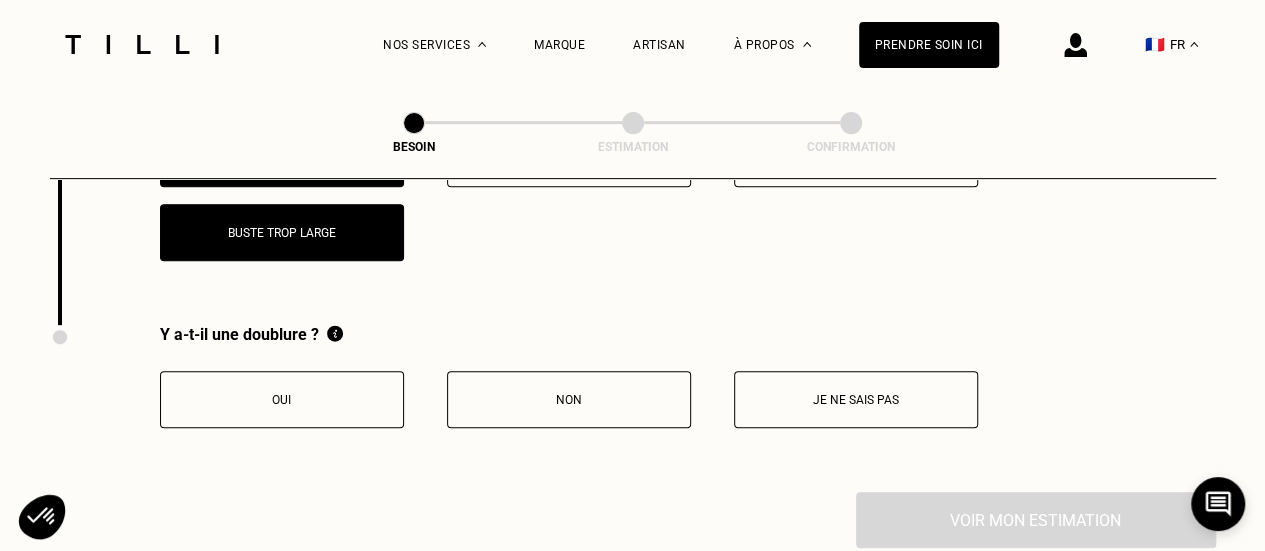 click on "Oui" at bounding box center (282, 400) 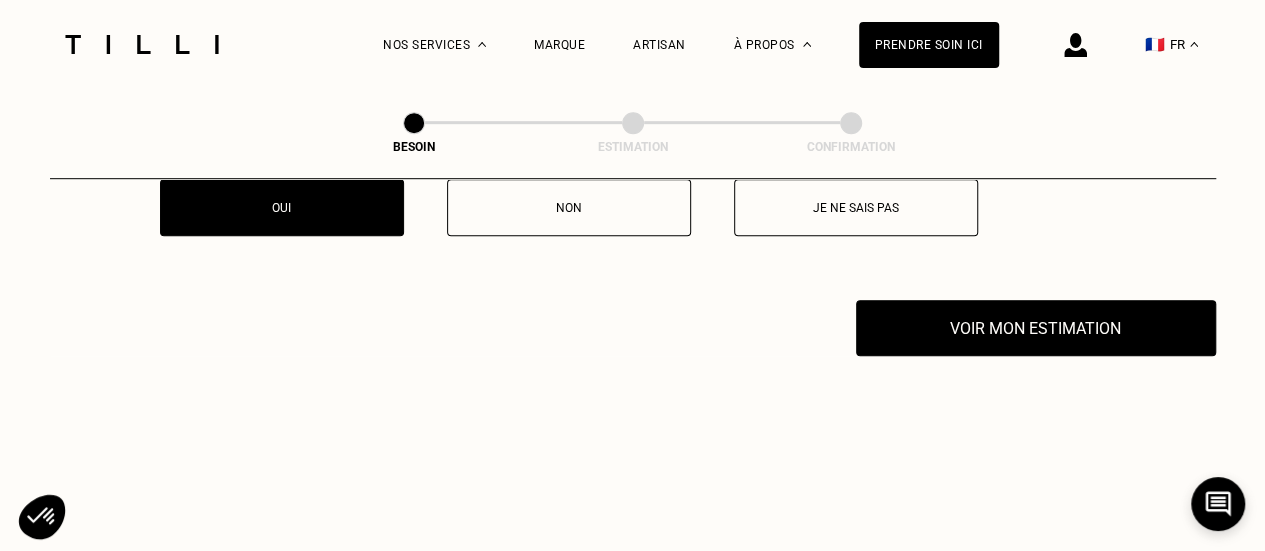 scroll, scrollTop: 4335, scrollLeft: 0, axis: vertical 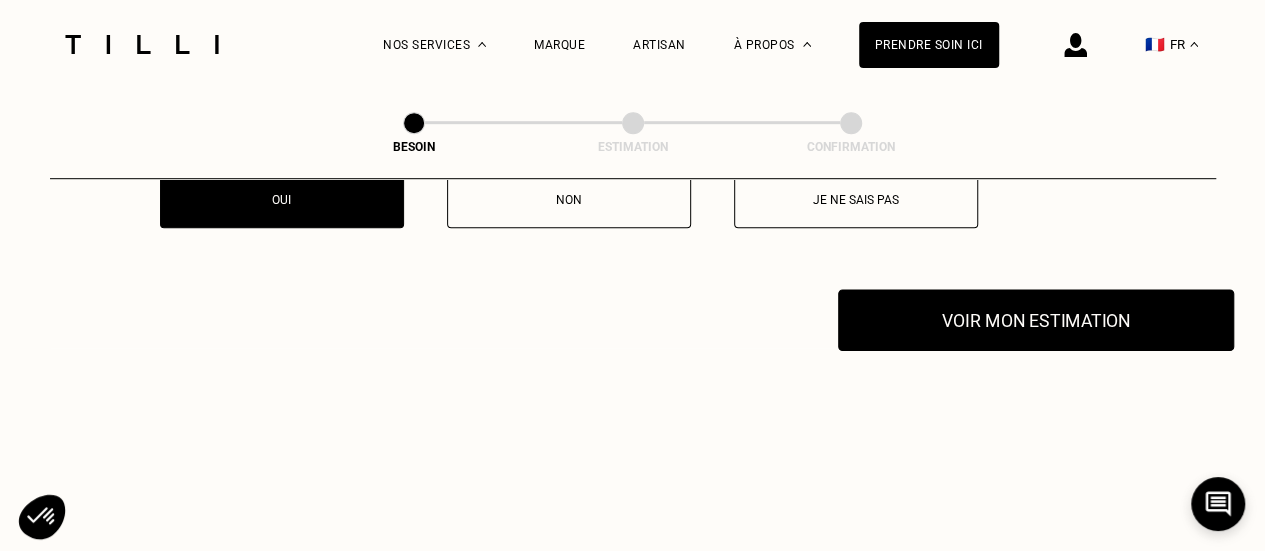 click on "Voir mon estimation" at bounding box center (1036, 320) 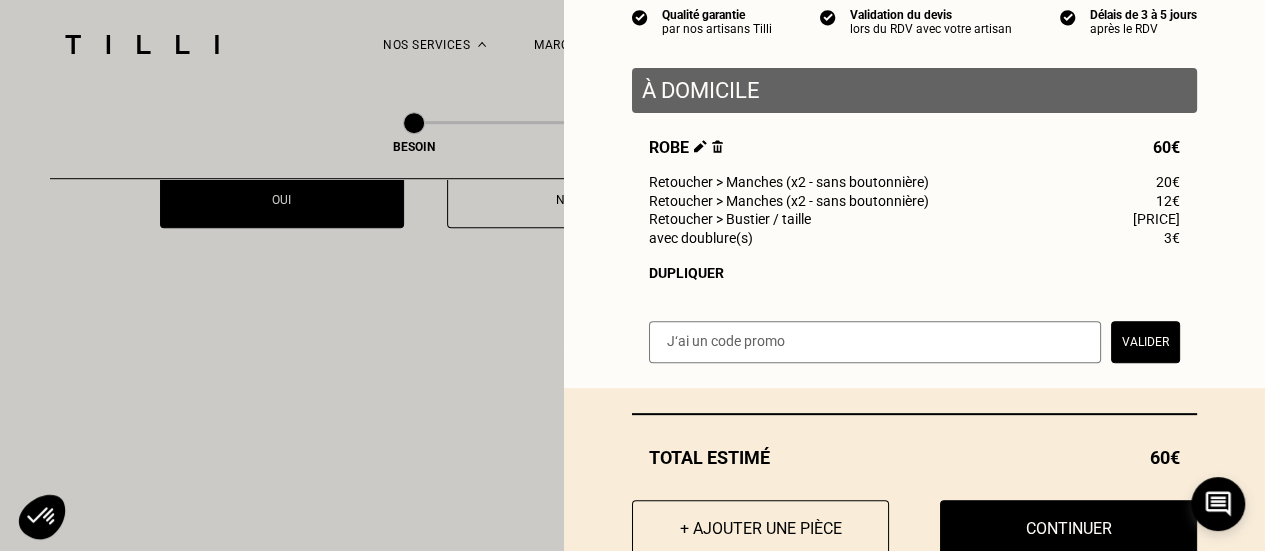 scroll, scrollTop: 264, scrollLeft: 0, axis: vertical 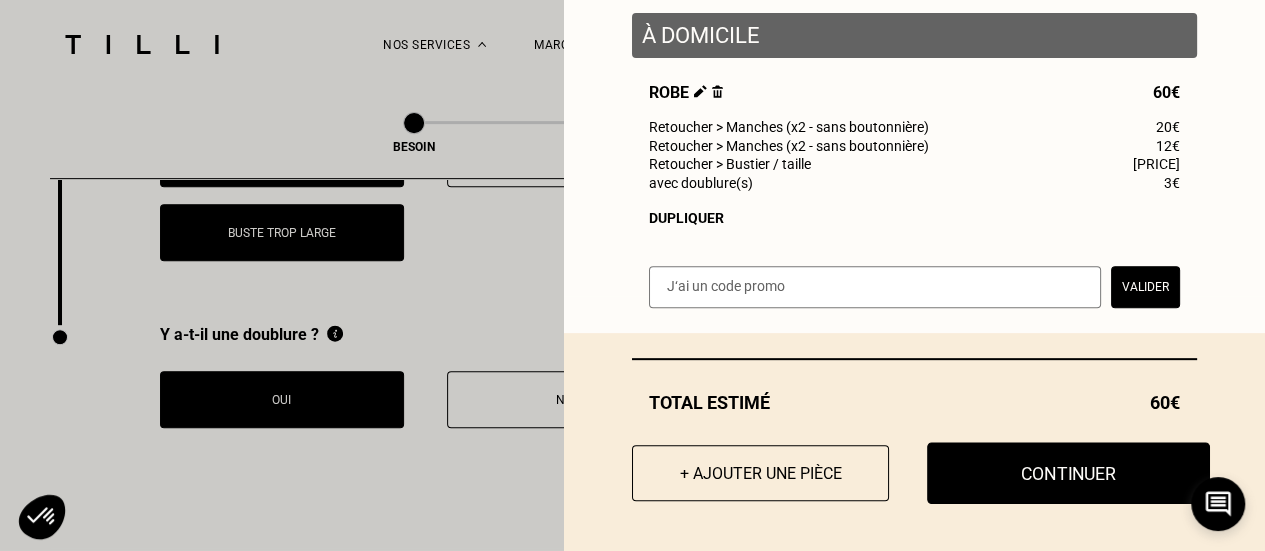 click on "Continuer" at bounding box center (1068, 473) 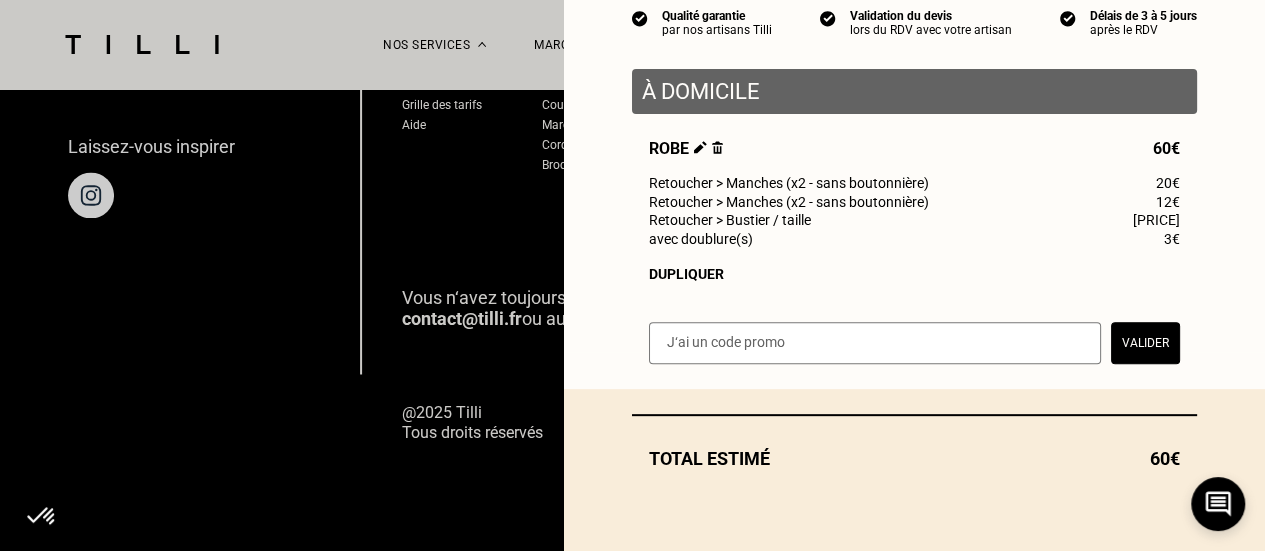 scroll, scrollTop: 1475, scrollLeft: 0, axis: vertical 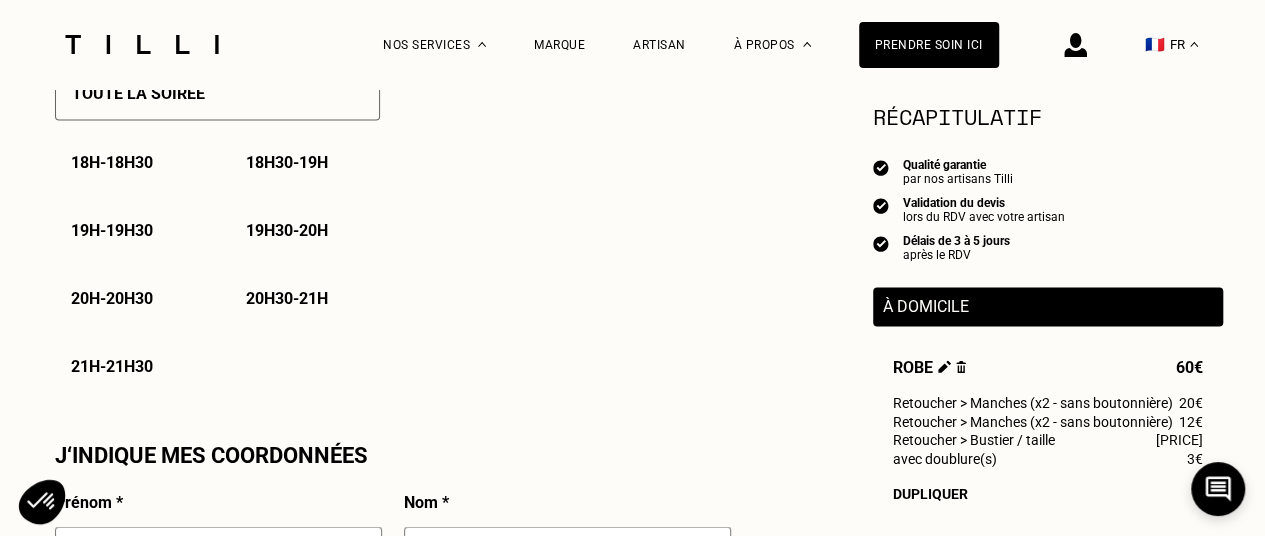 click on "[HOUR]h[MINUTE]  -  [HOUR]h" at bounding box center (287, 162) 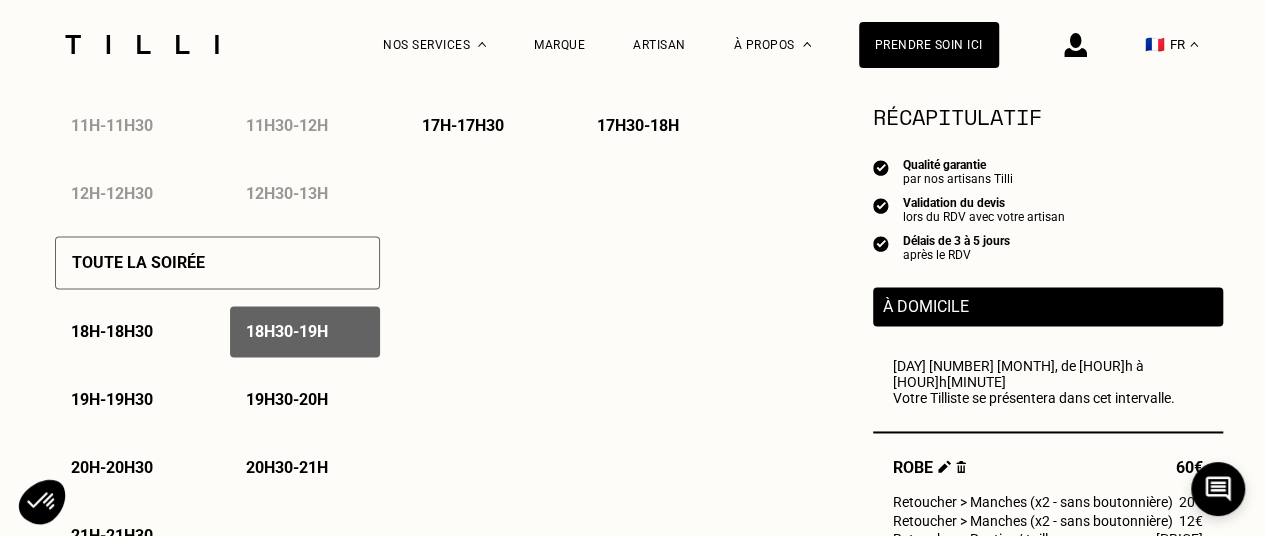 scroll, scrollTop: 1300, scrollLeft: 0, axis: vertical 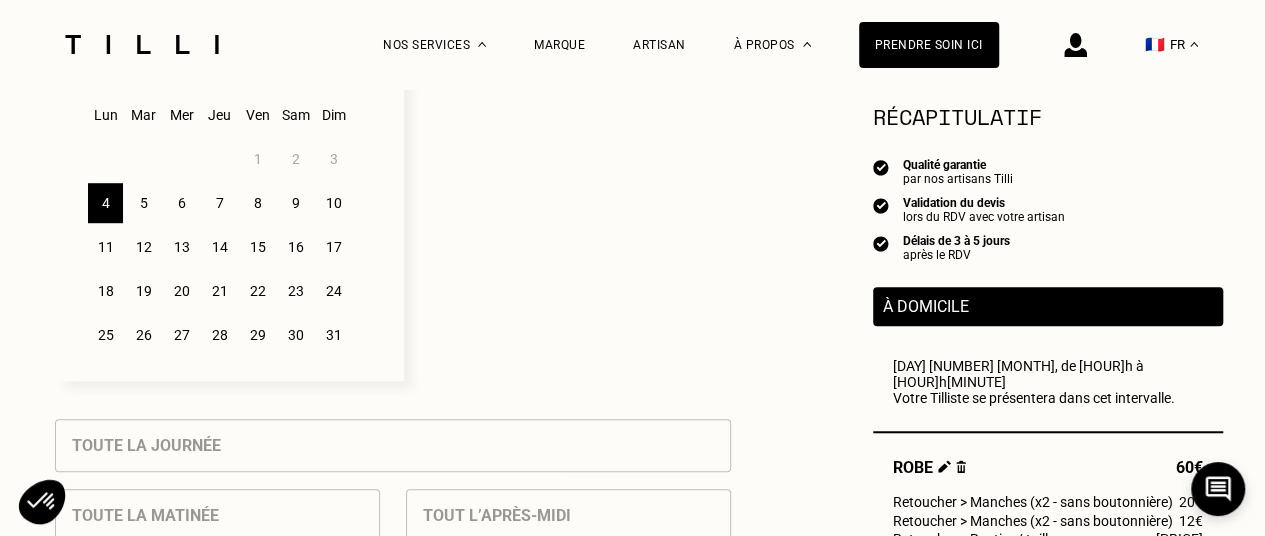 click on "6" at bounding box center (181, 203) 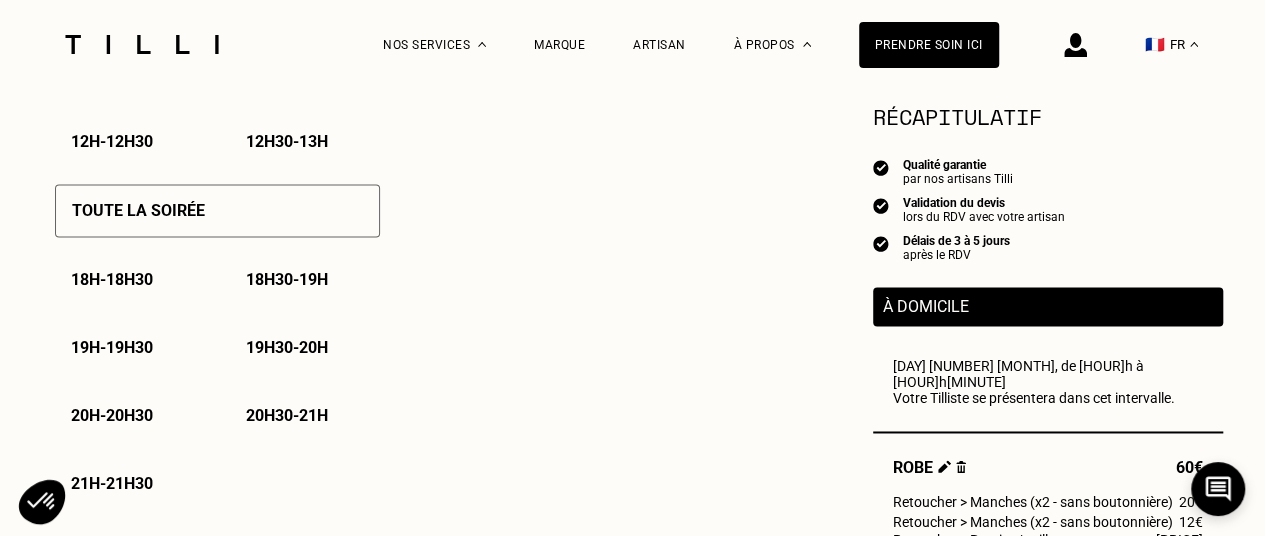 scroll, scrollTop: 1400, scrollLeft: 0, axis: vertical 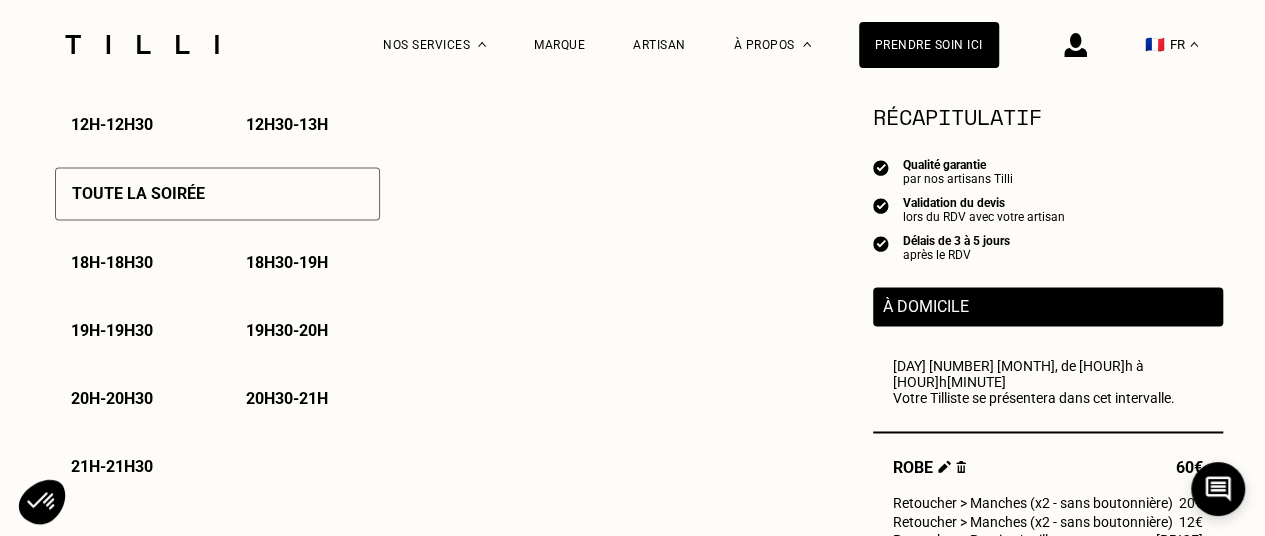 click on "19h  -  19h30" at bounding box center [112, 330] 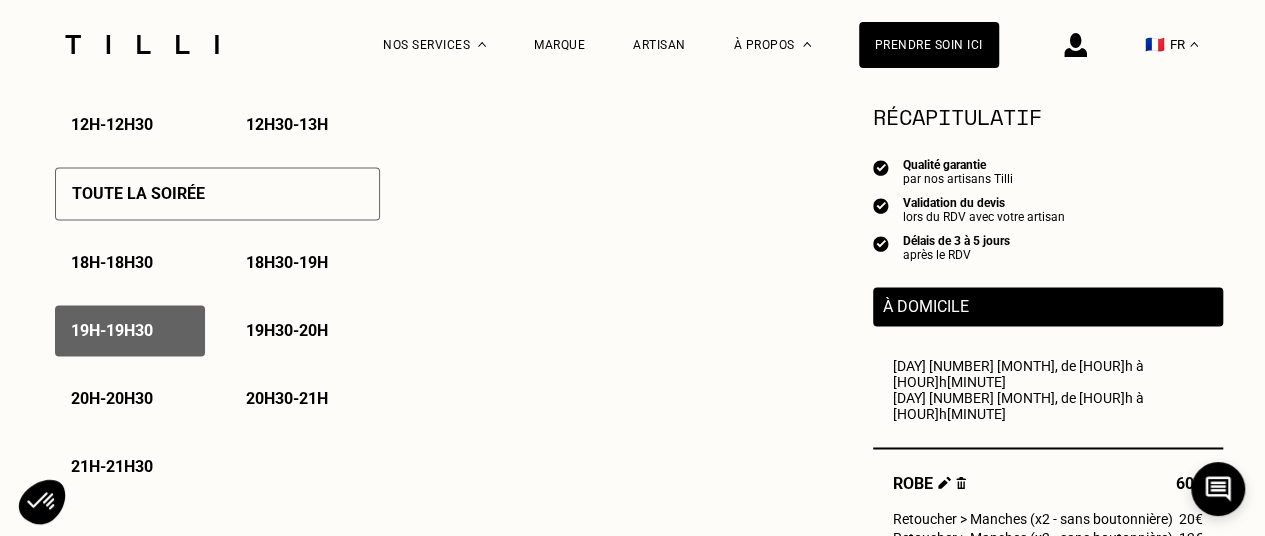 click on "[HOUR]h[MINUTE]  -  [HOUR]h" at bounding box center [305, 330] 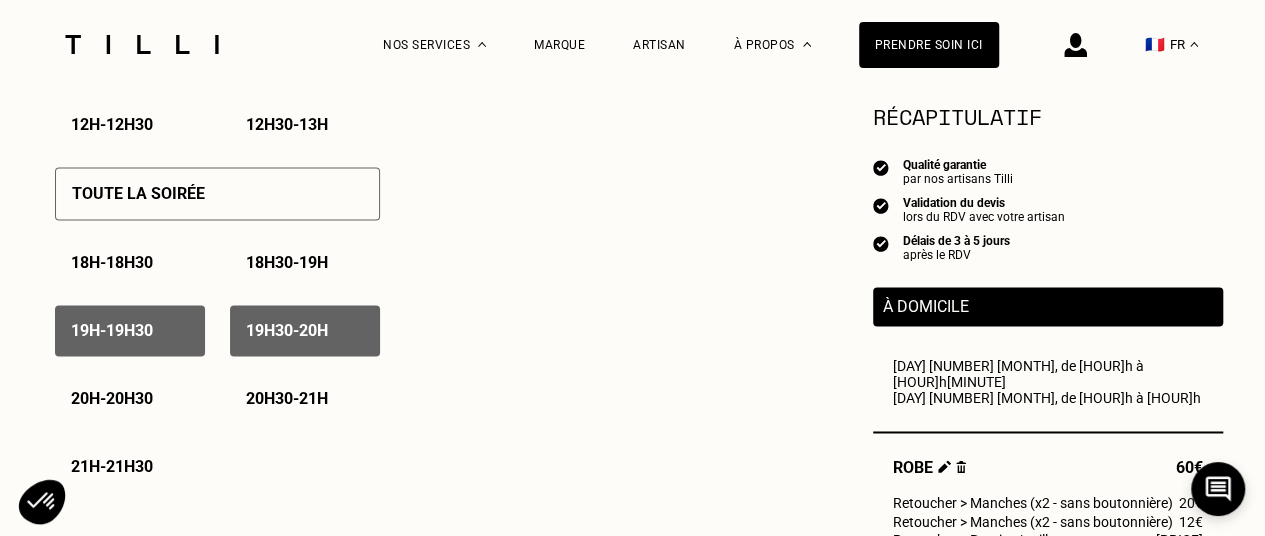 click on "20h  -  20h30" at bounding box center (130, 398) 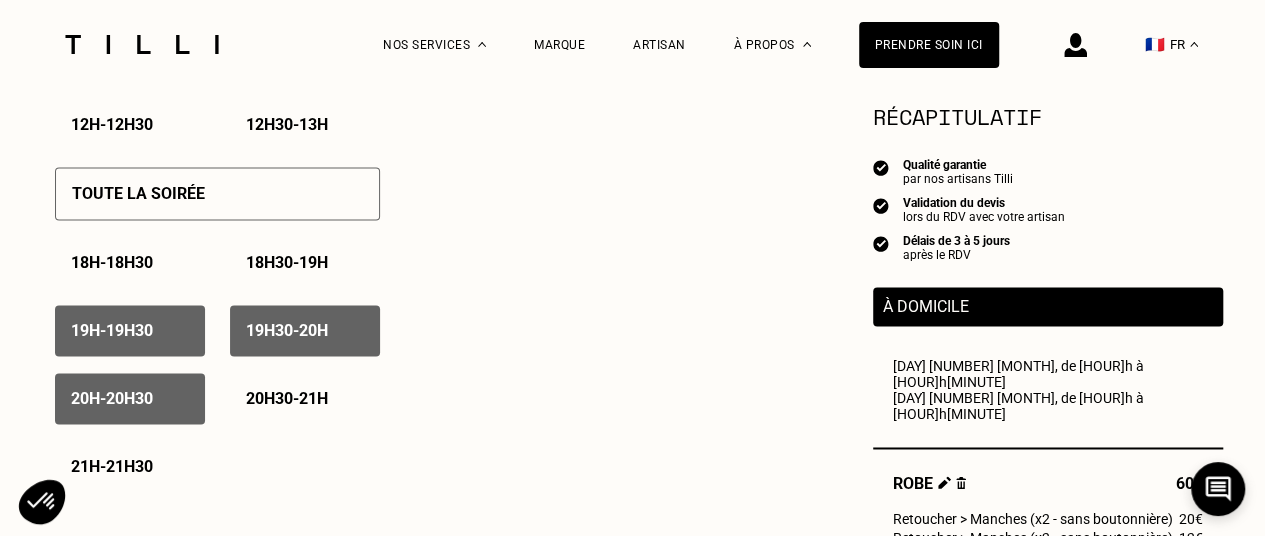 click on "[HOUR]h  -  [HOUR]h" at bounding box center (287, 398) 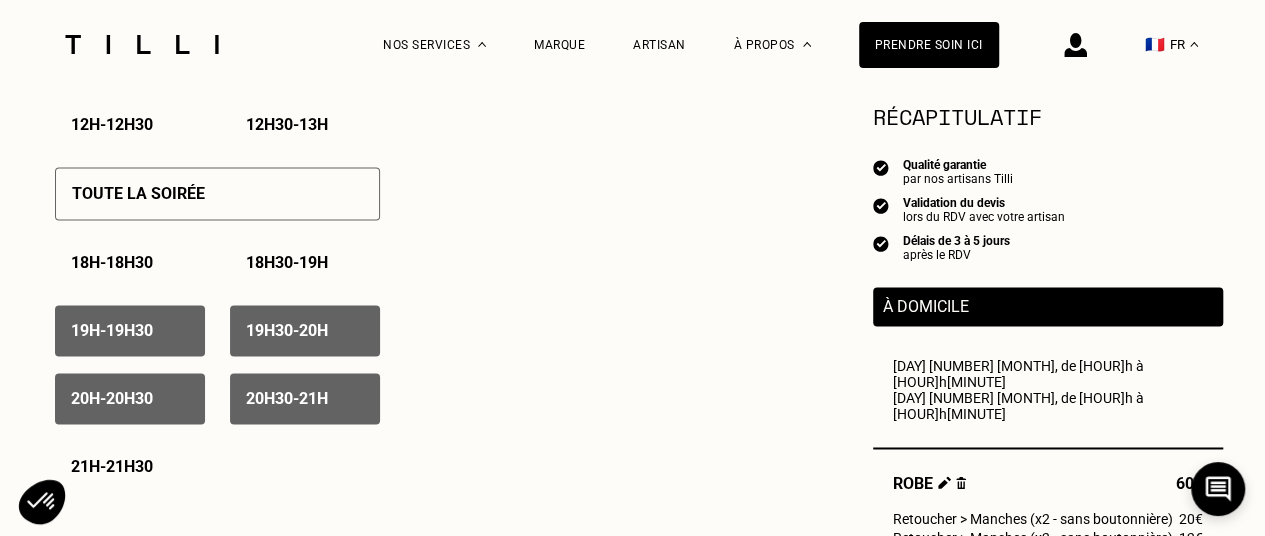 click on "21h  -  21h30" at bounding box center [130, 466] 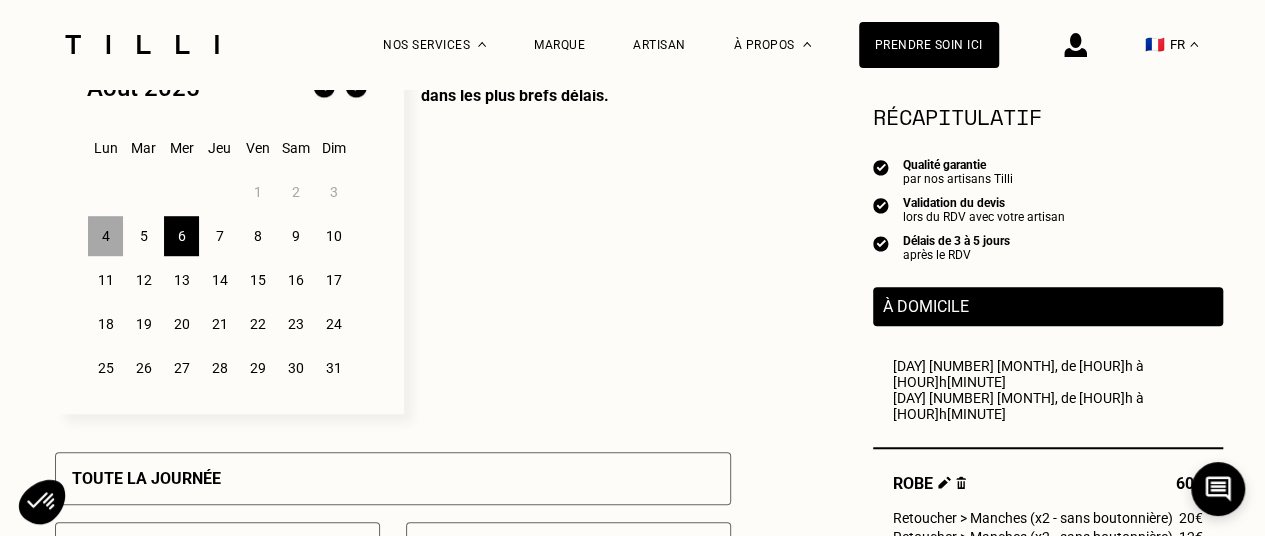 scroll, scrollTop: 500, scrollLeft: 0, axis: vertical 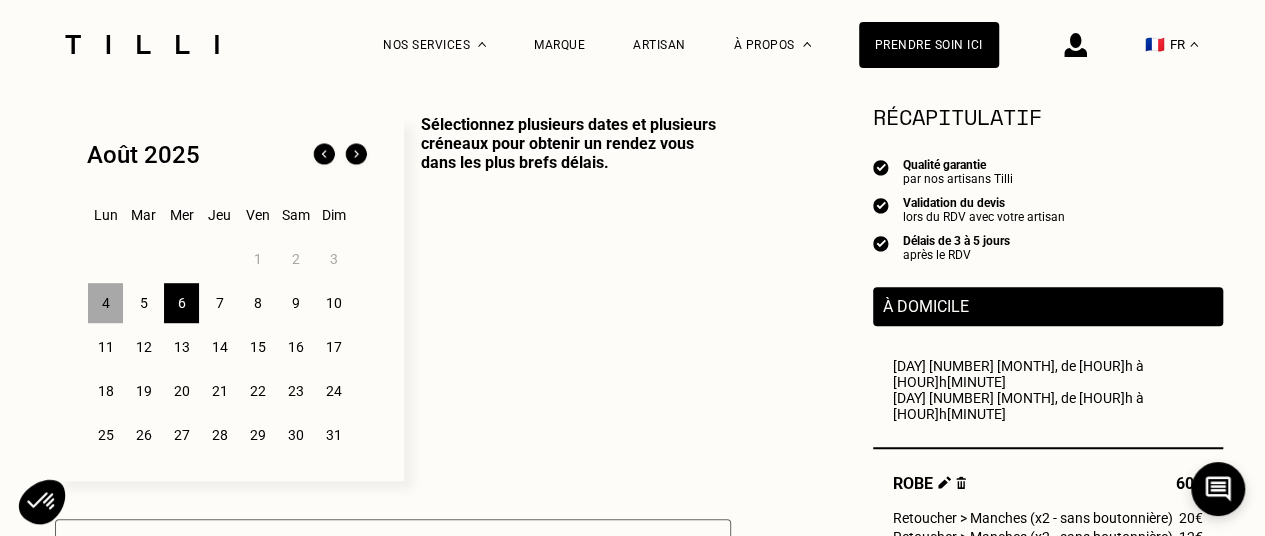 click on "4" at bounding box center [105, 303] 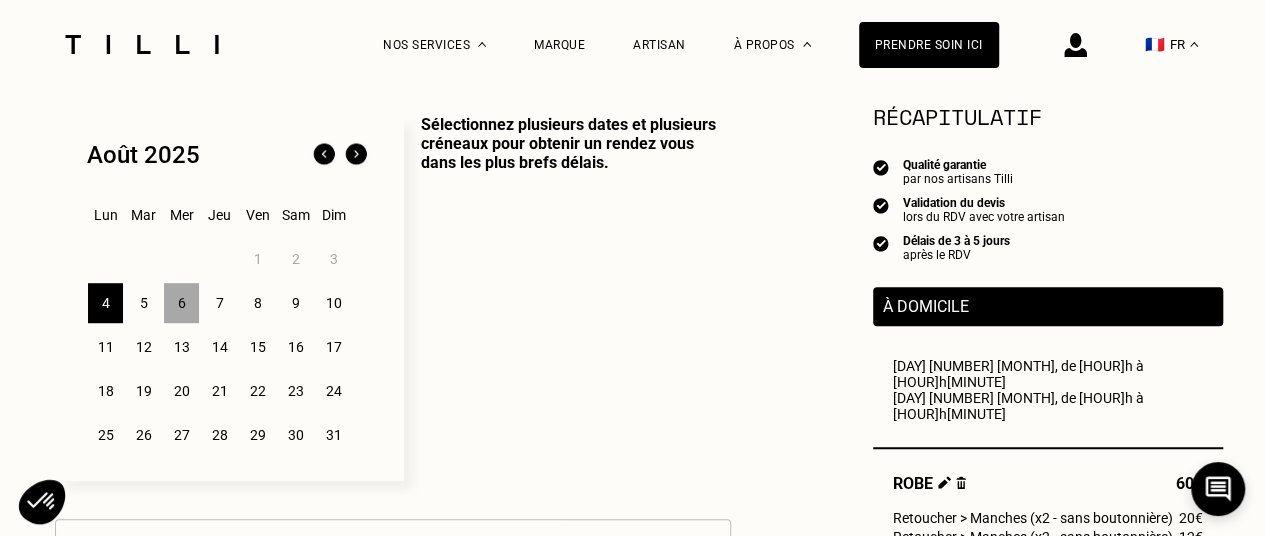 click on "4" at bounding box center [105, 303] 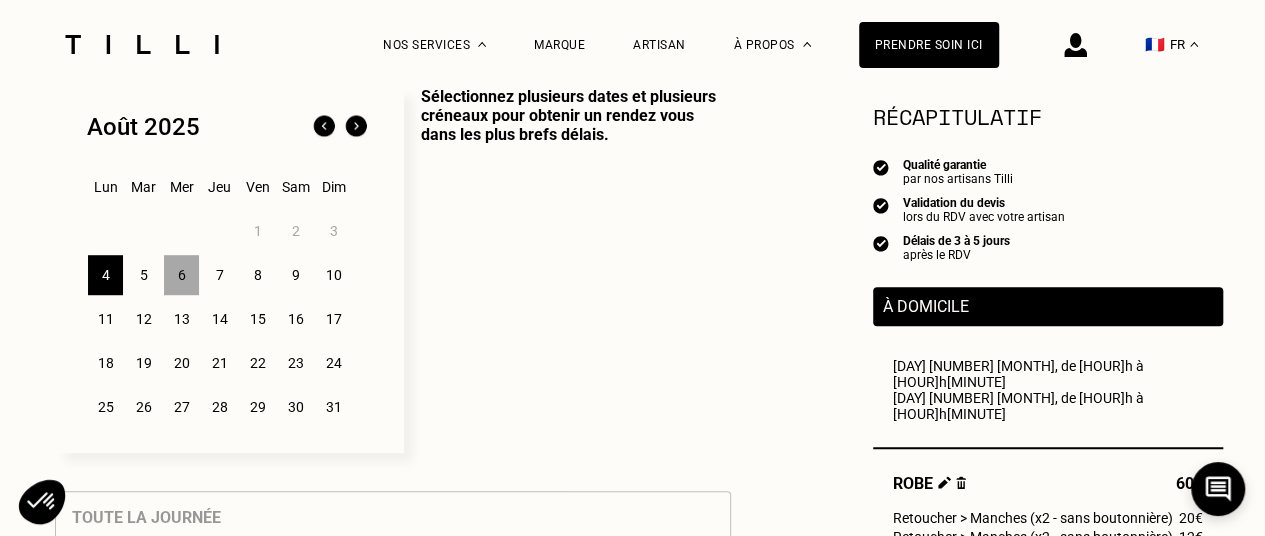 scroll, scrollTop: 500, scrollLeft: 0, axis: vertical 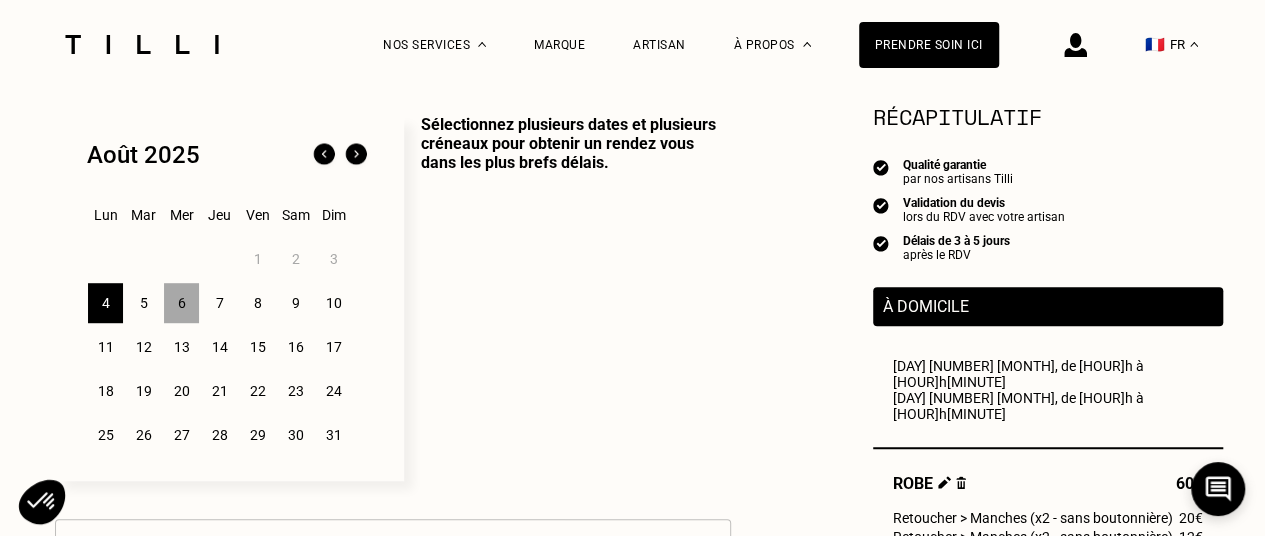 click on "4" at bounding box center [105, 303] 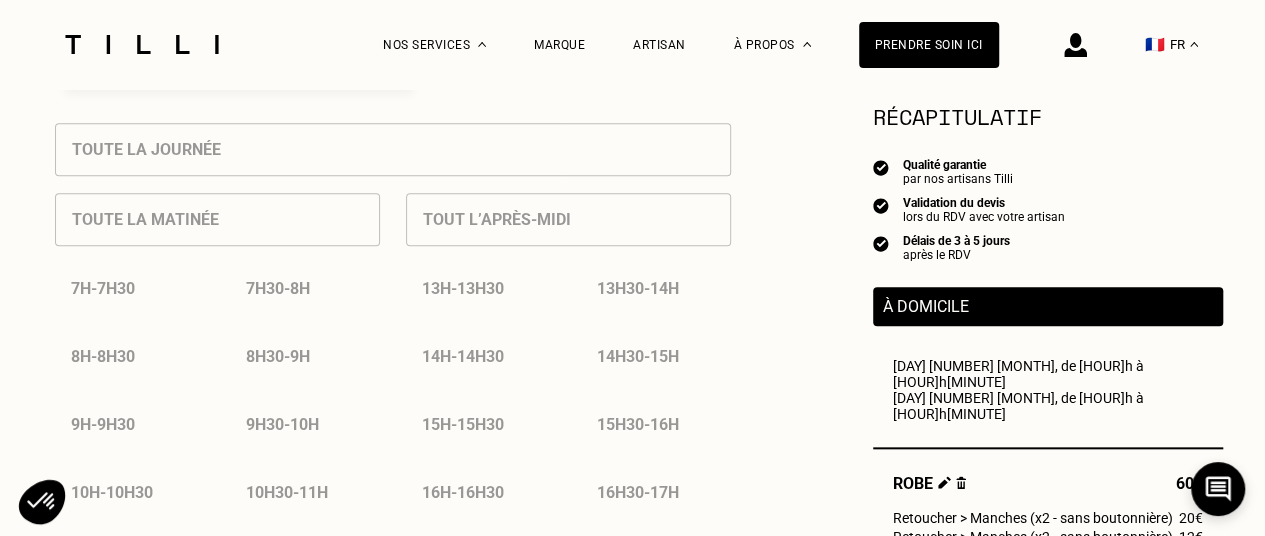 scroll, scrollTop: 600, scrollLeft: 0, axis: vertical 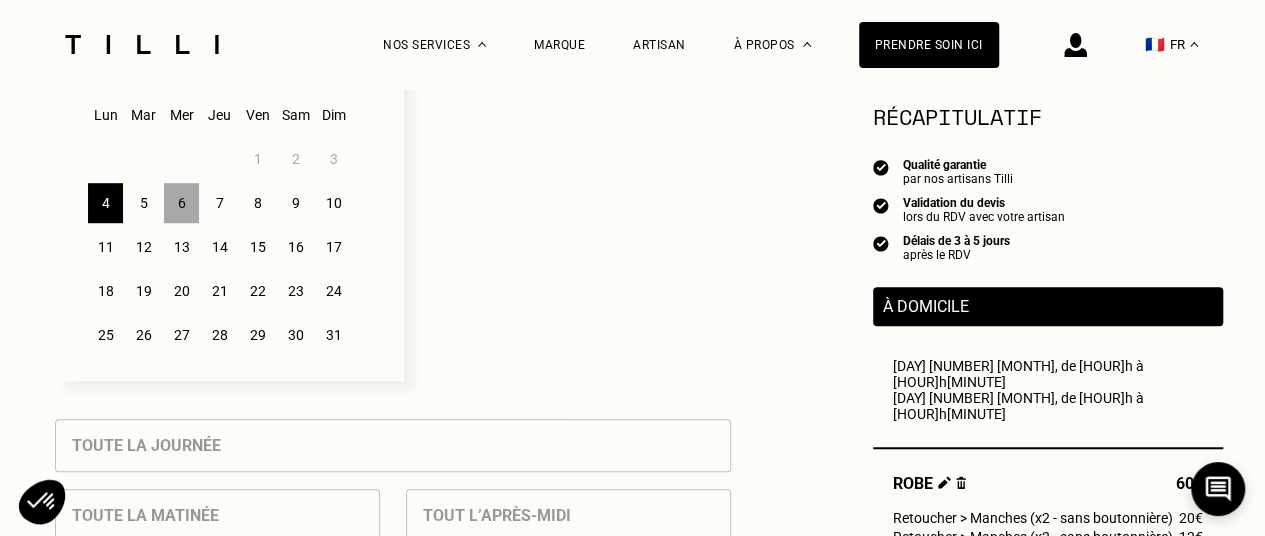 click on "6" at bounding box center [181, 203] 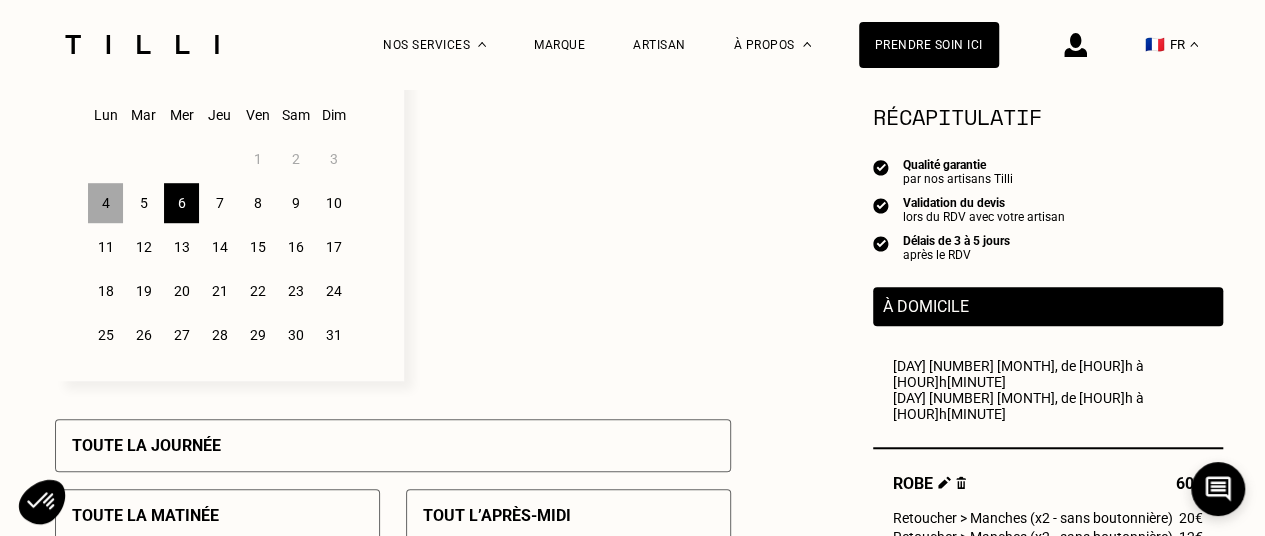 click on "7" at bounding box center (219, 203) 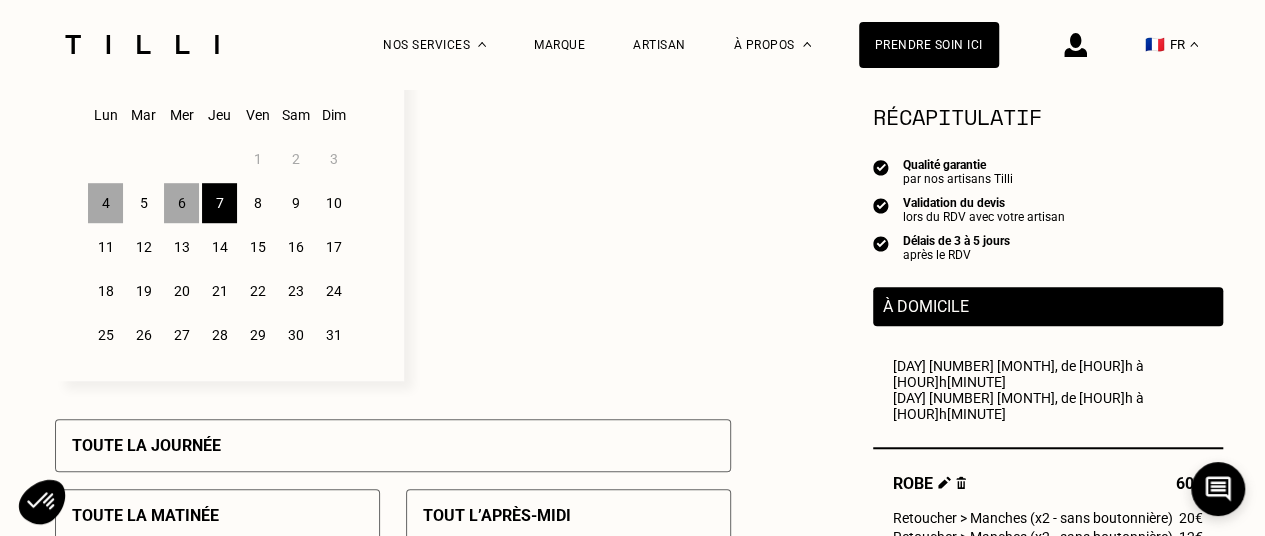 click on "8" at bounding box center (257, 203) 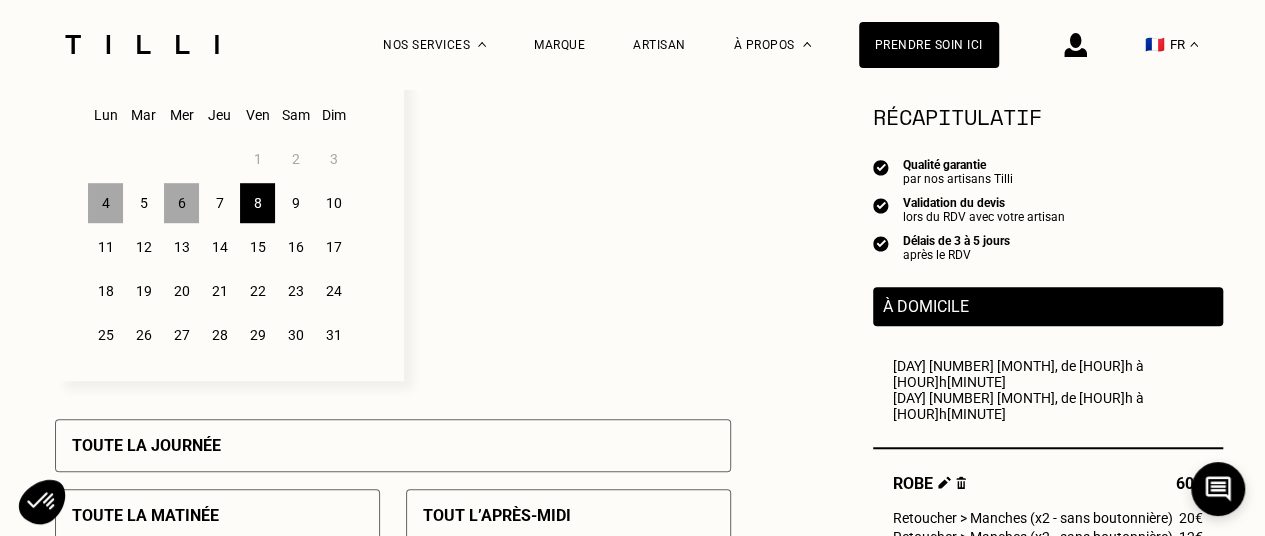 click on "6" at bounding box center [181, 203] 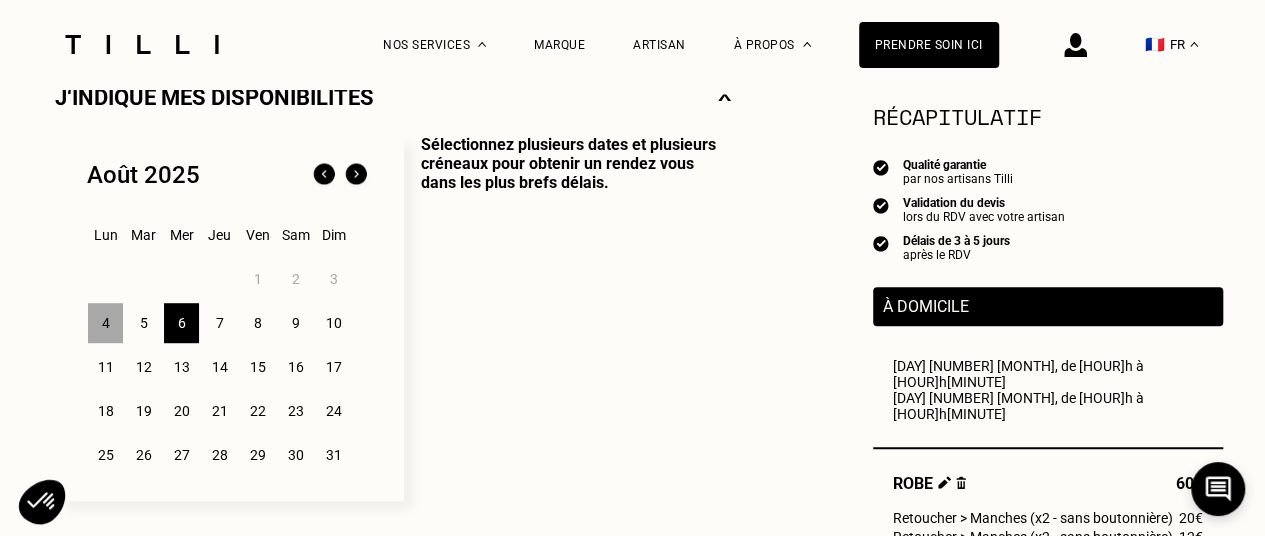 scroll, scrollTop: 500, scrollLeft: 0, axis: vertical 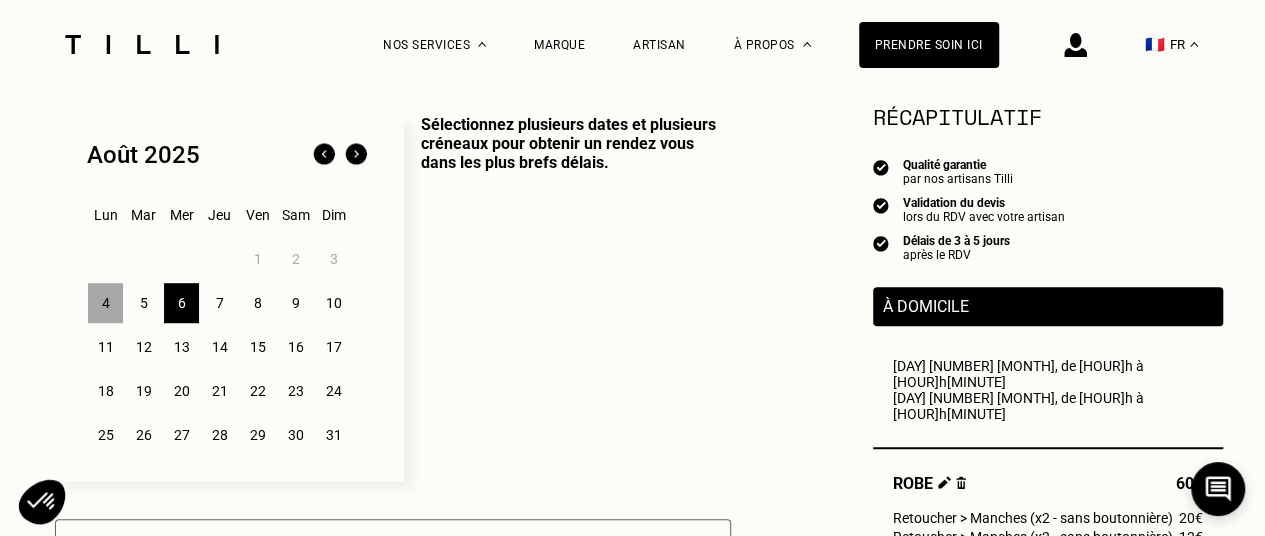 click on "4" at bounding box center [105, 303] 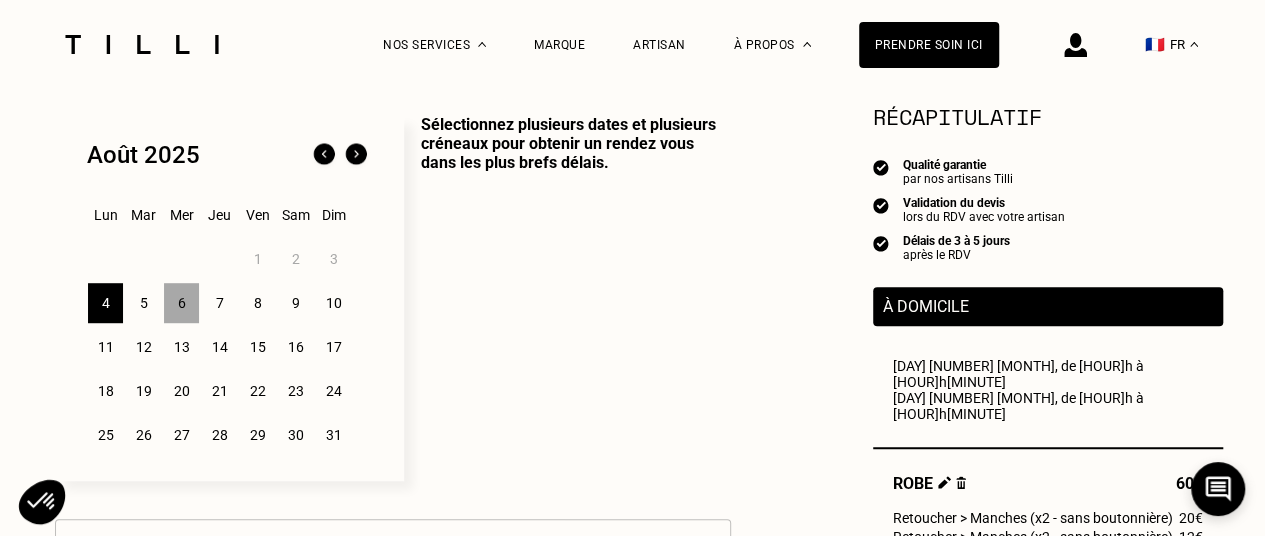click on "6" at bounding box center (181, 303) 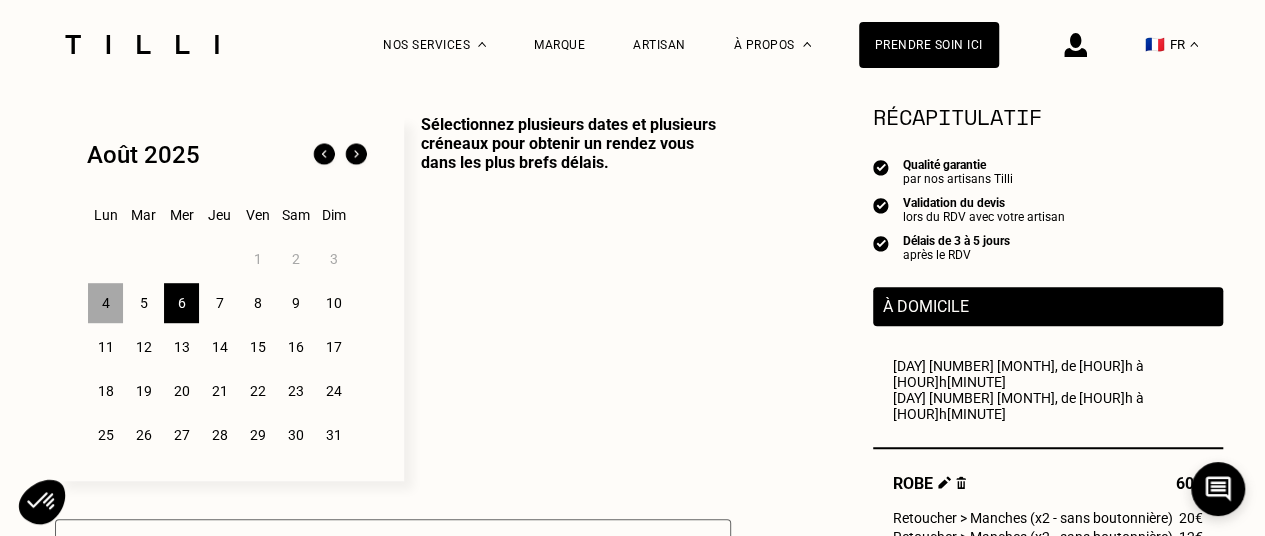 click on "4" at bounding box center [105, 303] 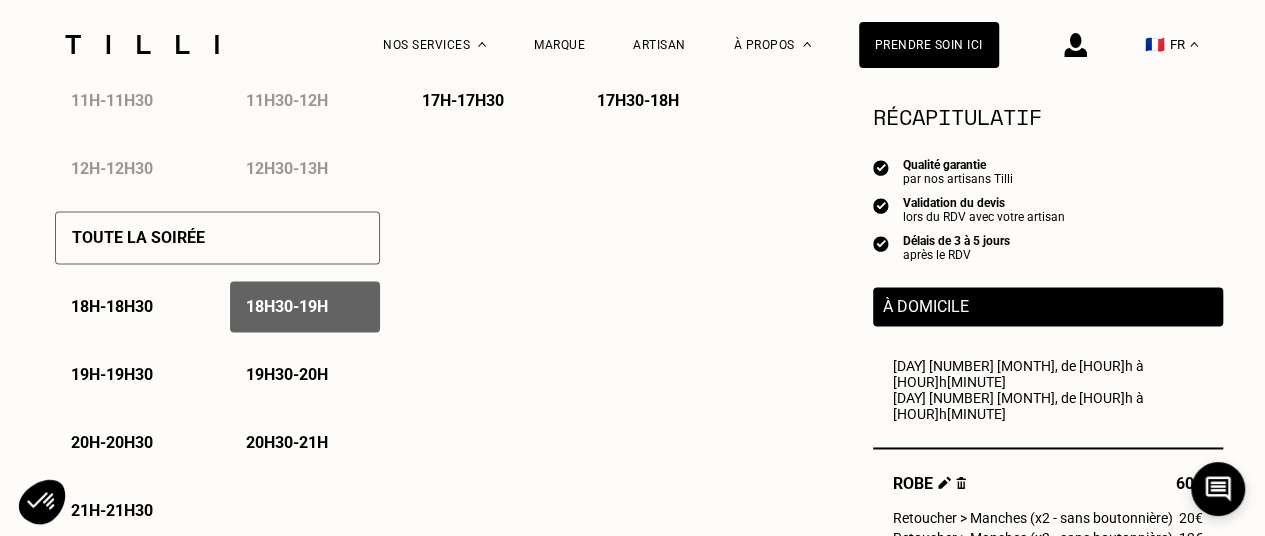 scroll, scrollTop: 1400, scrollLeft: 0, axis: vertical 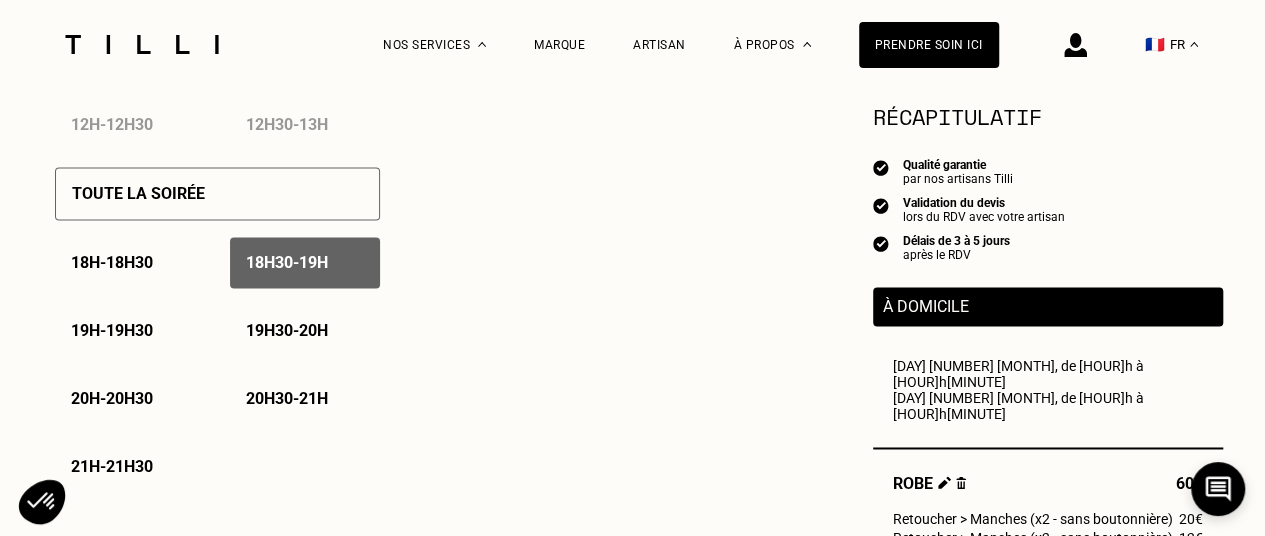 click on "19h  -  19h30" at bounding box center (112, 330) 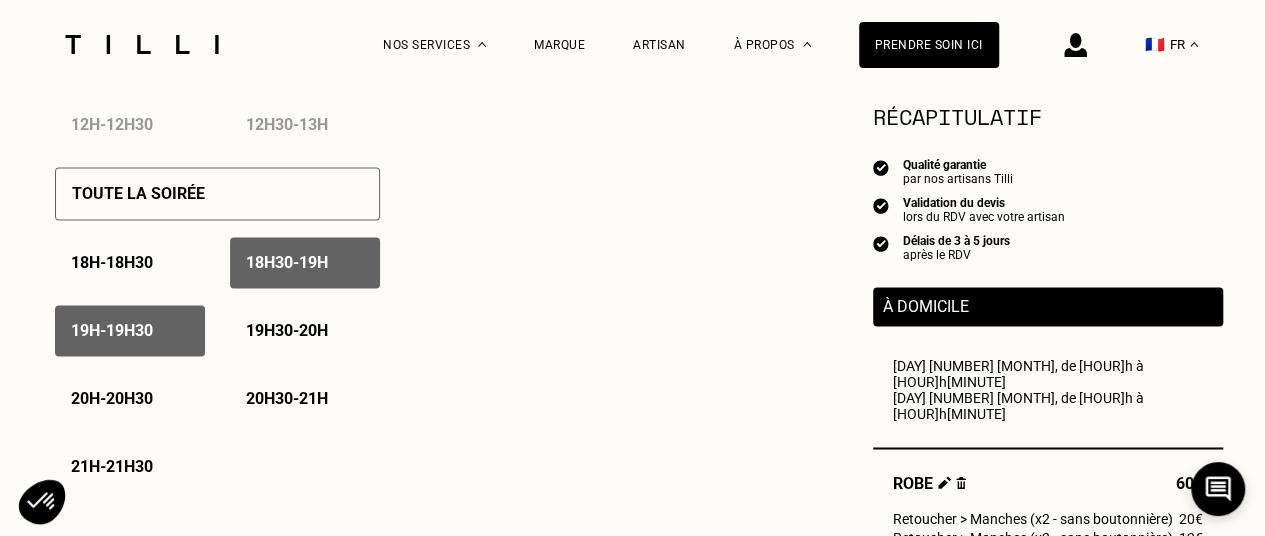 click on "[HOUR]h[MINUTE]  -  [HOUR]h" at bounding box center (287, 262) 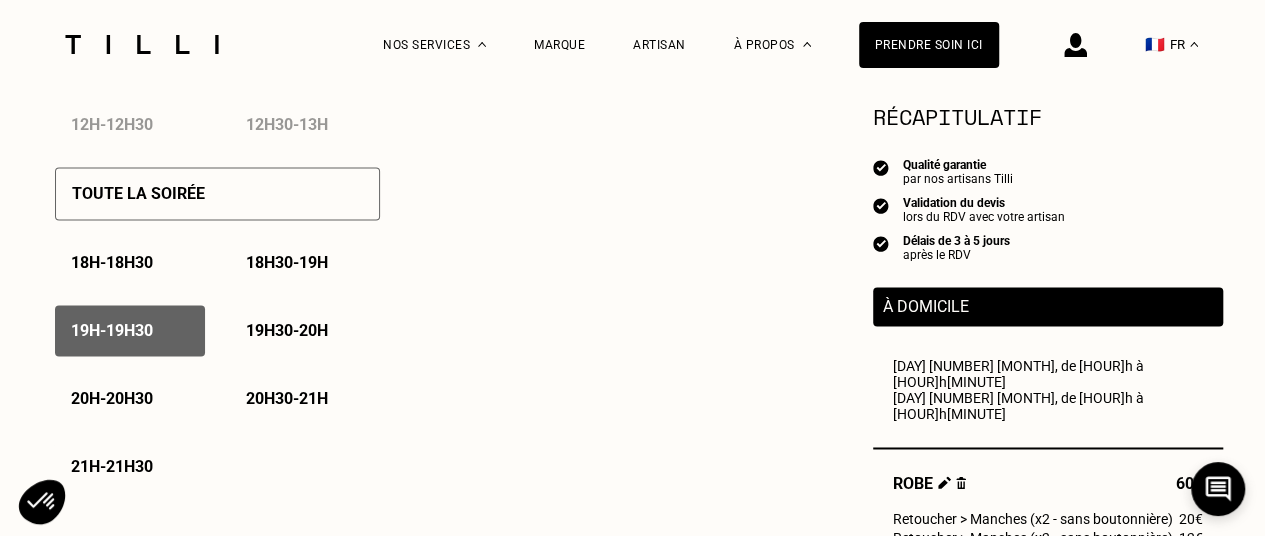 click on "[HOUR]h[MINUTE]  -  [HOUR]h" at bounding box center [287, 330] 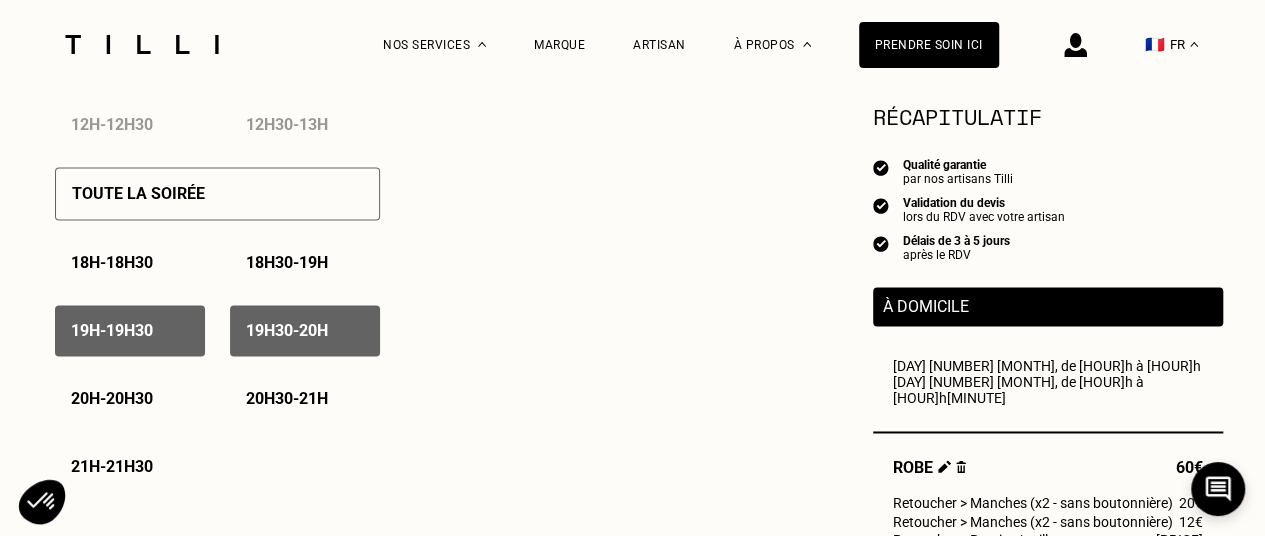 click on "20h  -  20h30" at bounding box center [112, 398] 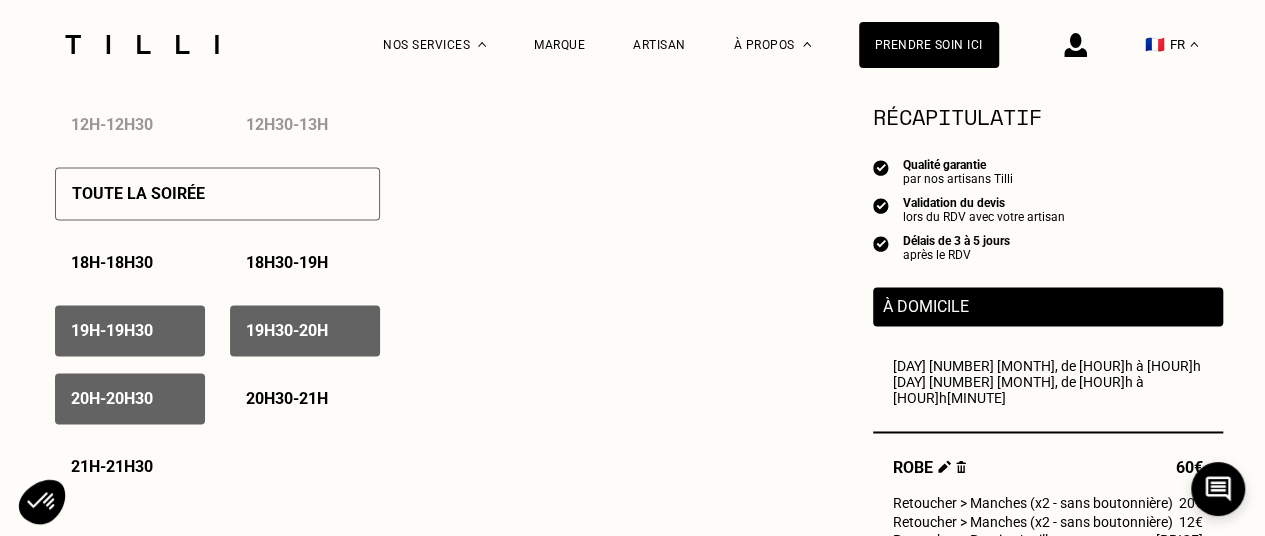 click on "[HOUR]h  -  [HOUR]h" at bounding box center (287, 398) 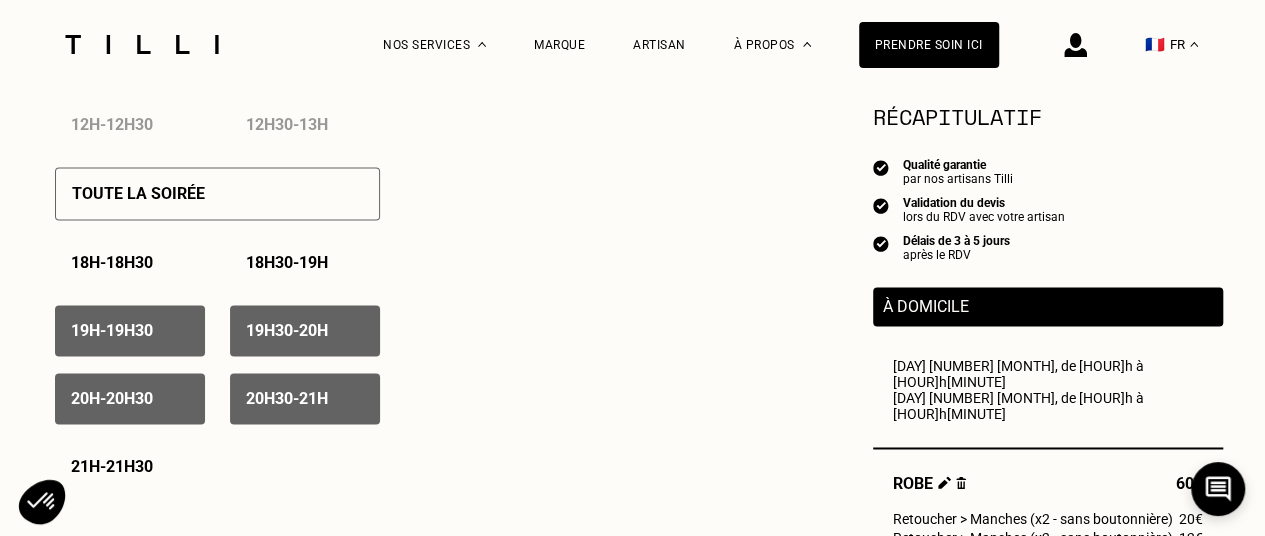 click on "18h  -  18h30 18h30  -  19h 19h  -  19h30 19h30  -  20h 20h  -  20h30 20h30  -  21h 21h  -  21h30" at bounding box center (217, 364) 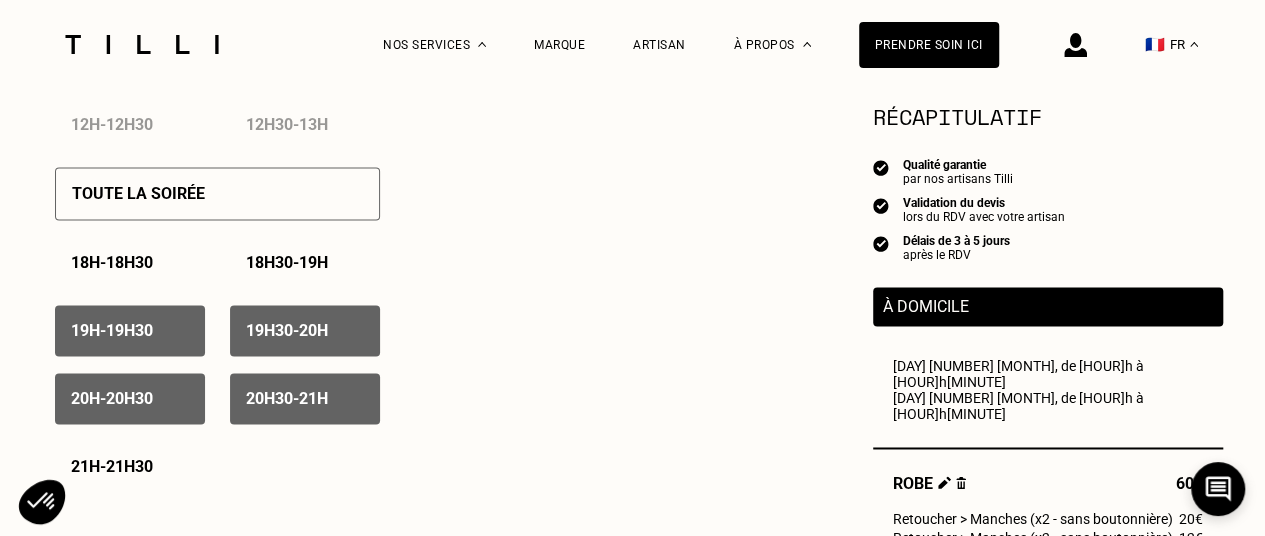 click on "21h  -  21h30" at bounding box center (112, 466) 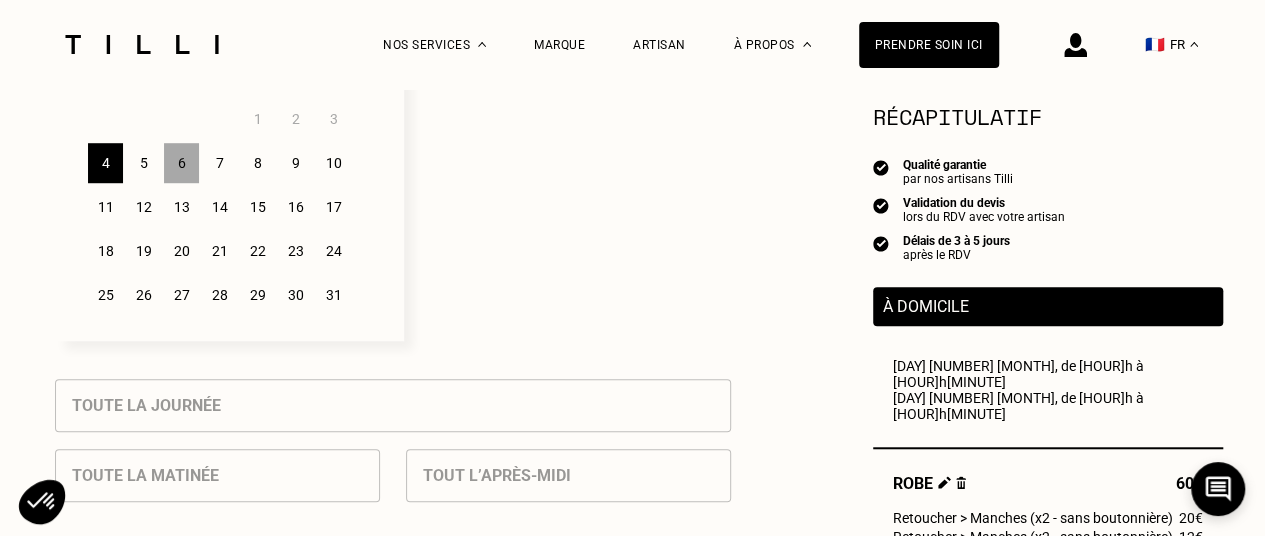 scroll, scrollTop: 600, scrollLeft: 0, axis: vertical 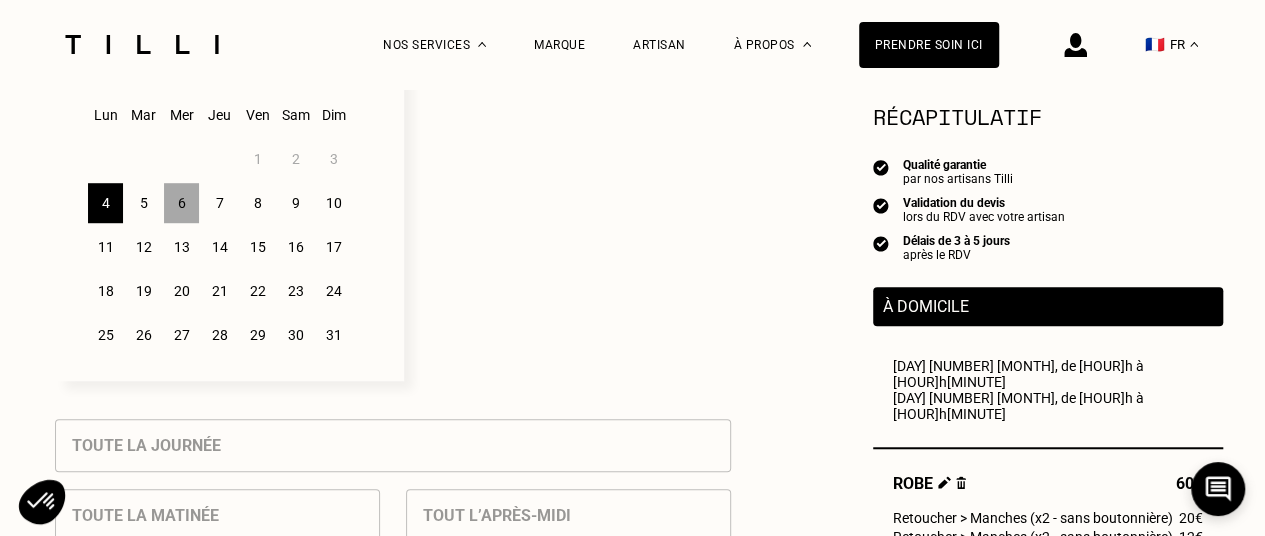 click on "7" at bounding box center [219, 203] 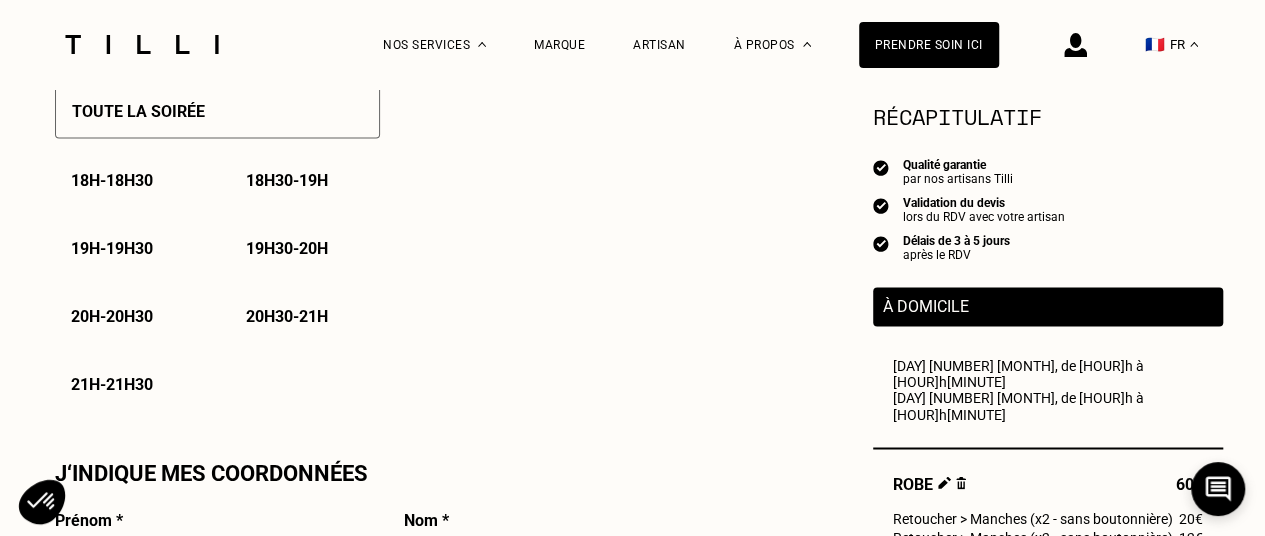 scroll, scrollTop: 1400, scrollLeft: 0, axis: vertical 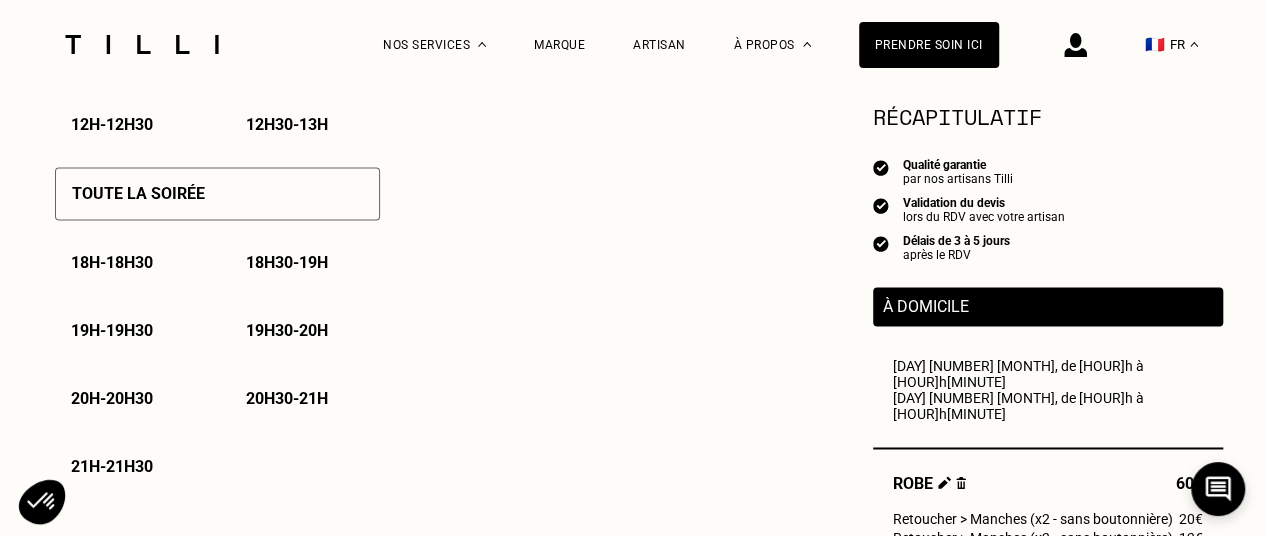 click on "19h  -  19h30" at bounding box center (112, 330) 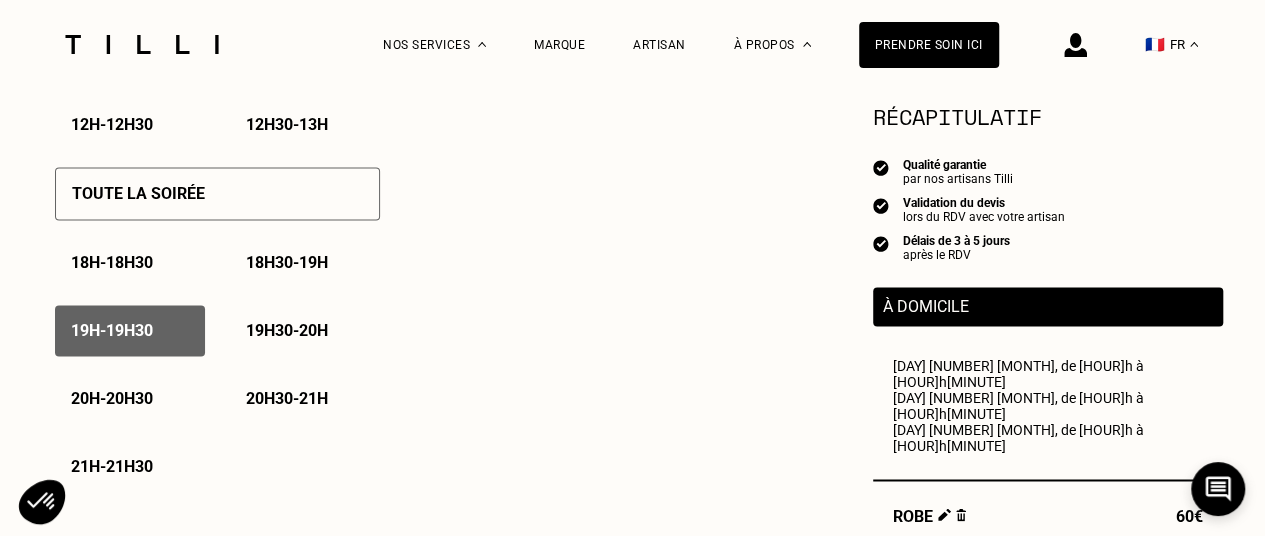 click on "[HOUR]h[MINUTE]  -  [HOUR]h" at bounding box center (287, 330) 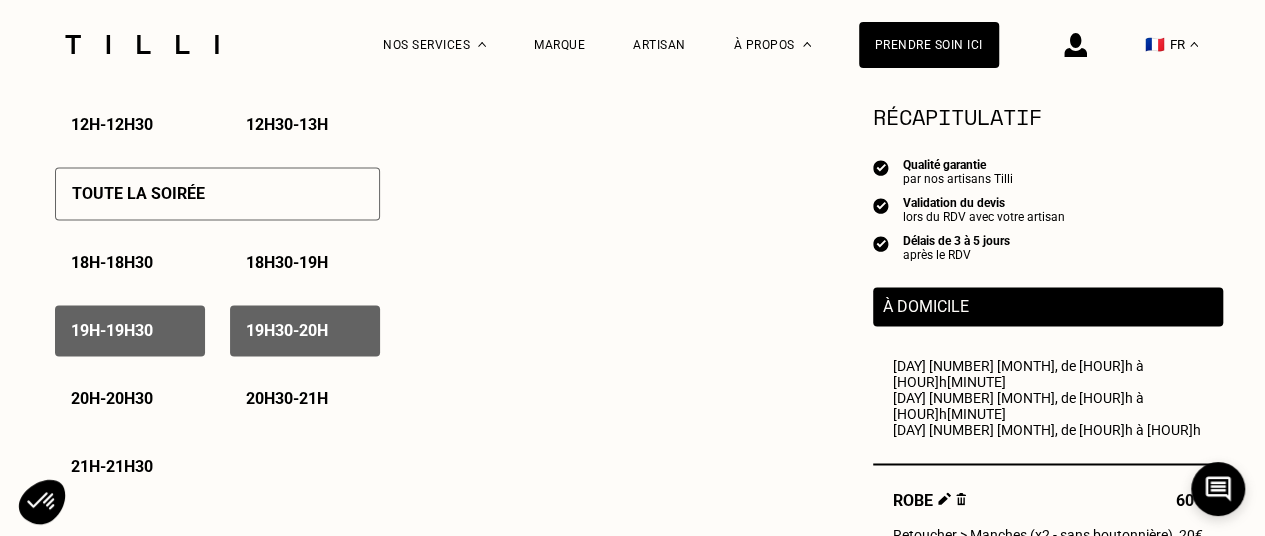 click on "20h  -  20h30" at bounding box center [130, 398] 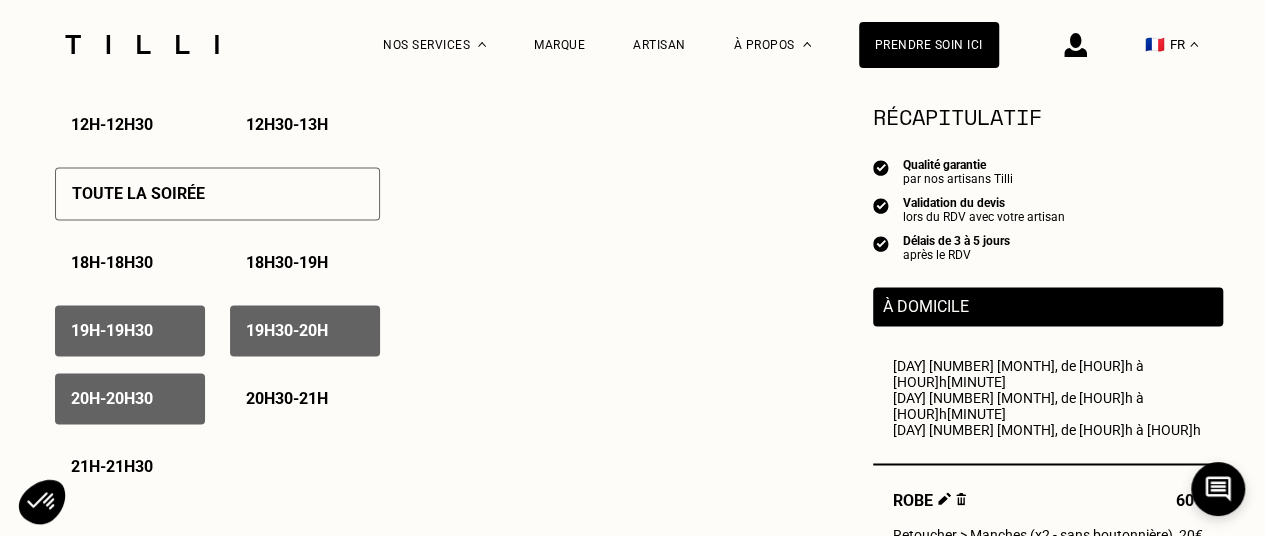 click on "[HOUR]h  -  [HOUR]h" at bounding box center (287, 398) 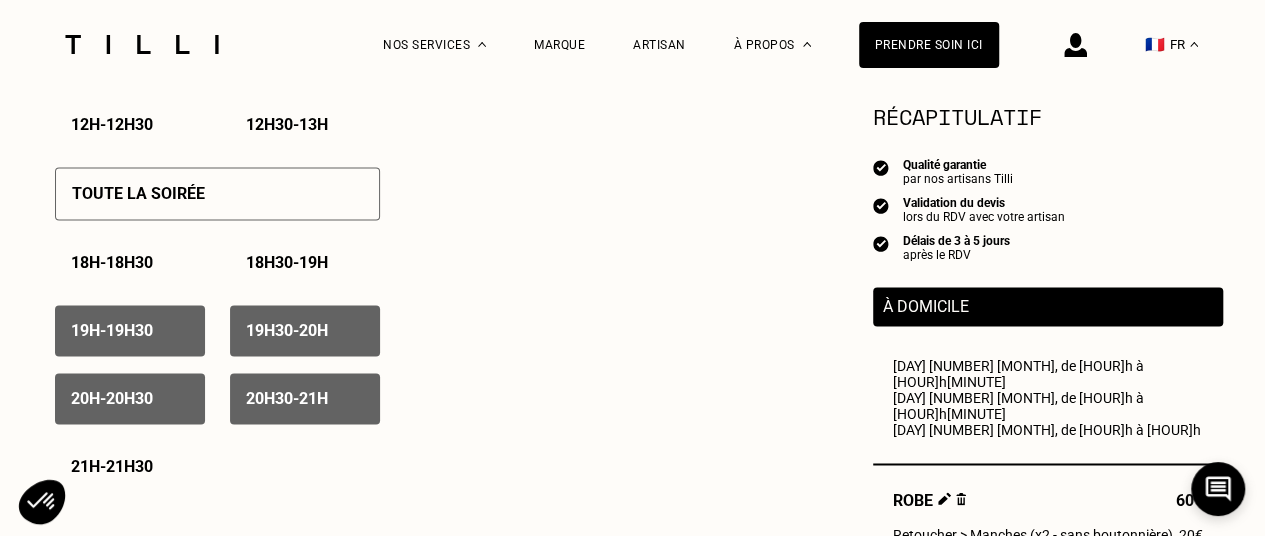 click on "21h  -  21h30" at bounding box center (112, 466) 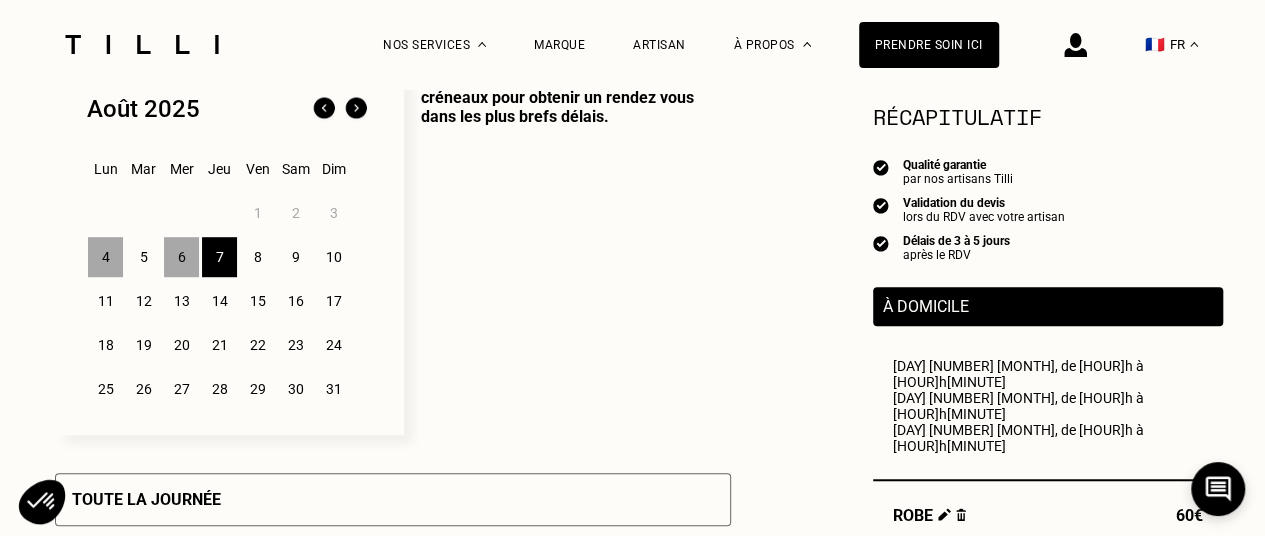 scroll, scrollTop: 500, scrollLeft: 0, axis: vertical 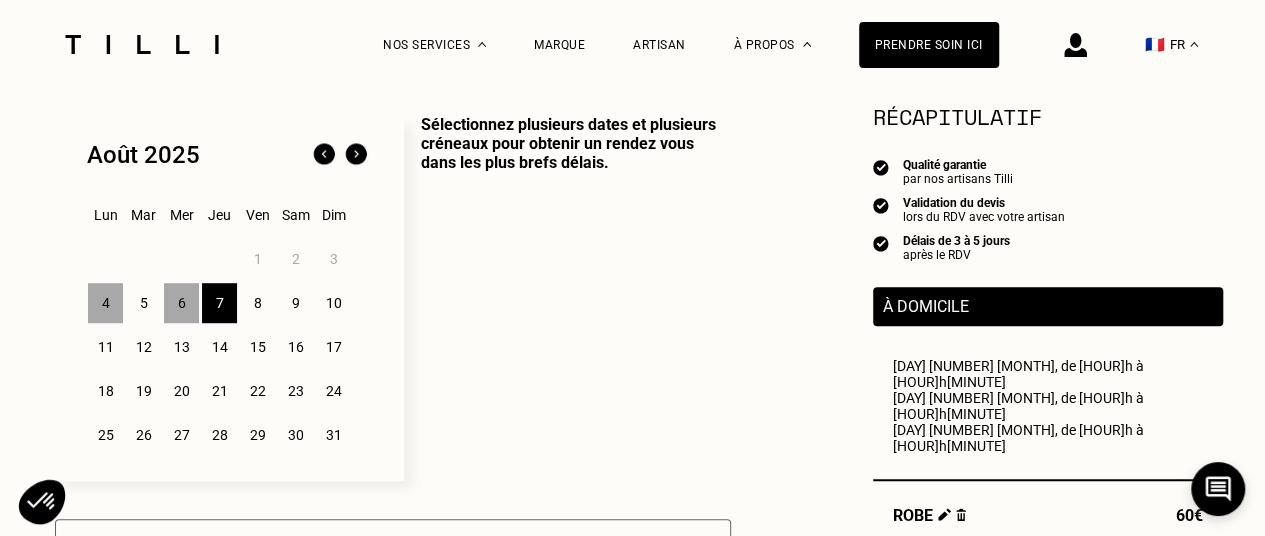 click on "8" at bounding box center [257, 303] 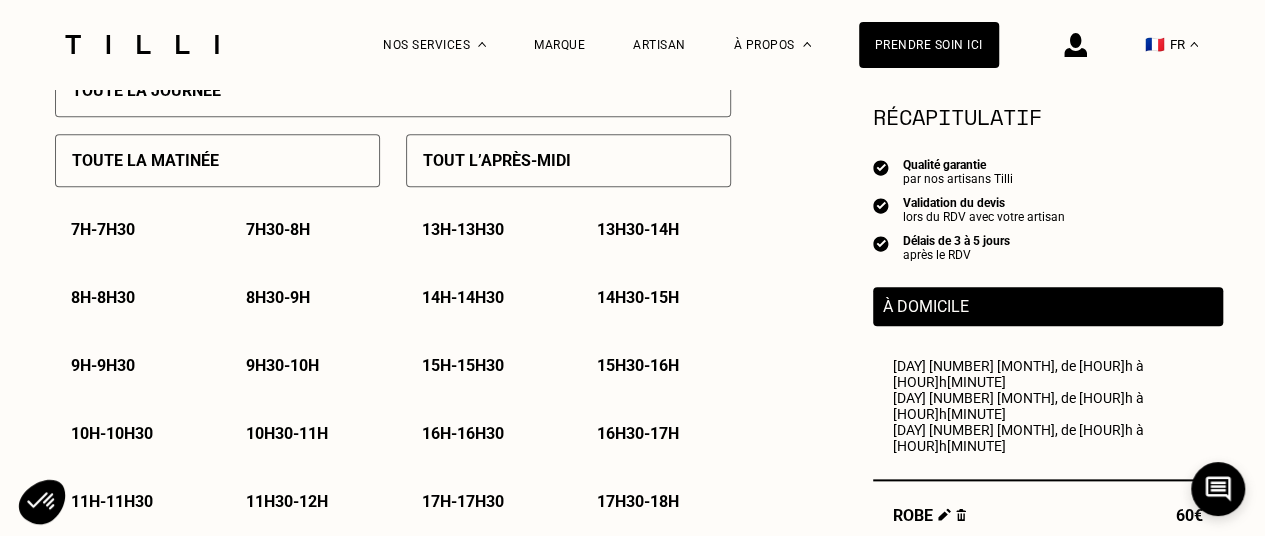 scroll, scrollTop: 1000, scrollLeft: 0, axis: vertical 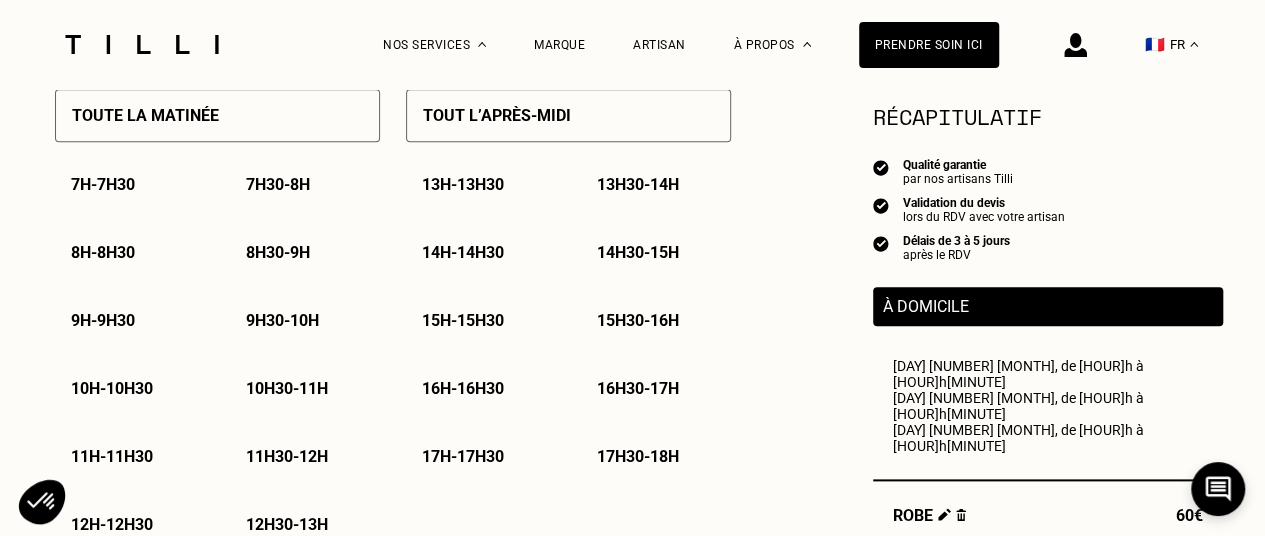 click on "[HOUR]h  -  [HOUR]h[MINUTE]" at bounding box center (463, 184) 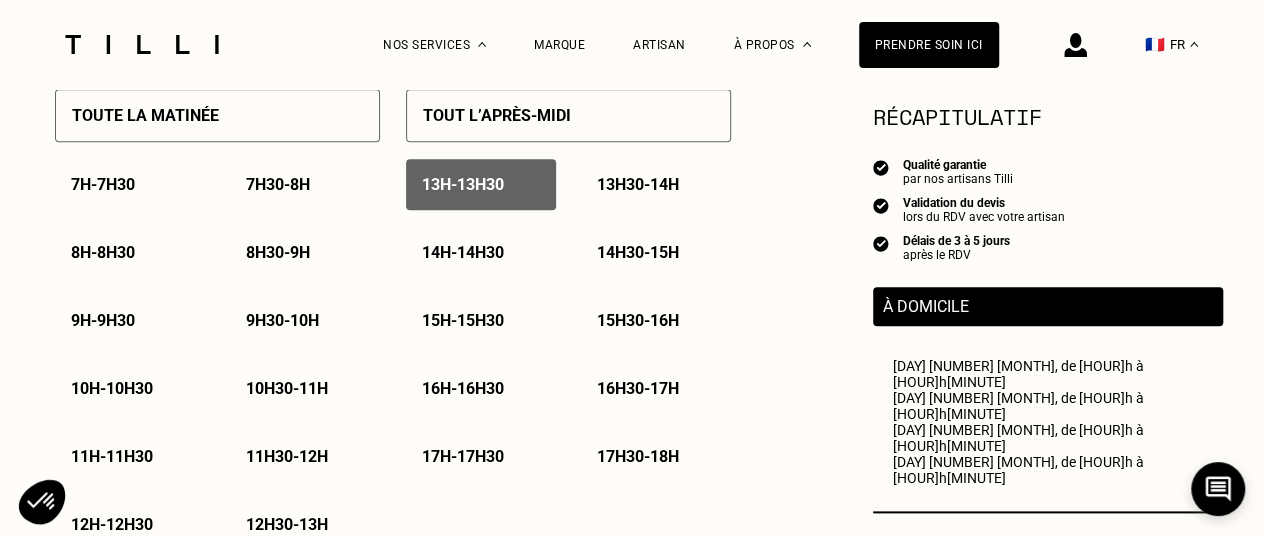 click on "[HOUR]h[MINUTE]  -  [HOUR]h" at bounding box center (638, 184) 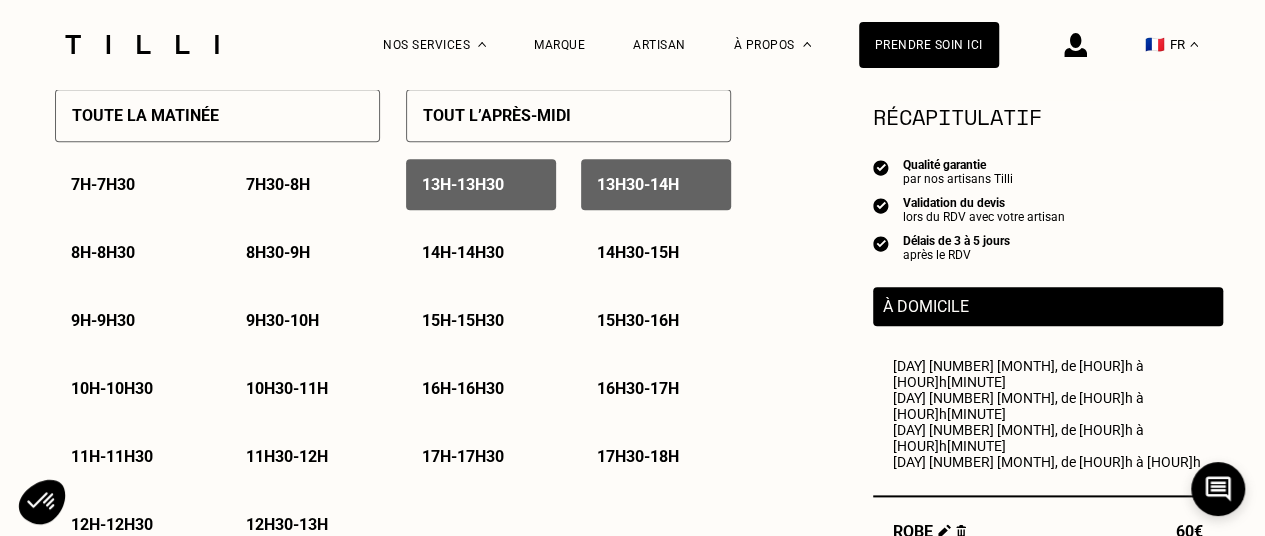 click on "[HOUR]h  -  [HOUR]h[MINUTE]" at bounding box center [463, 252] 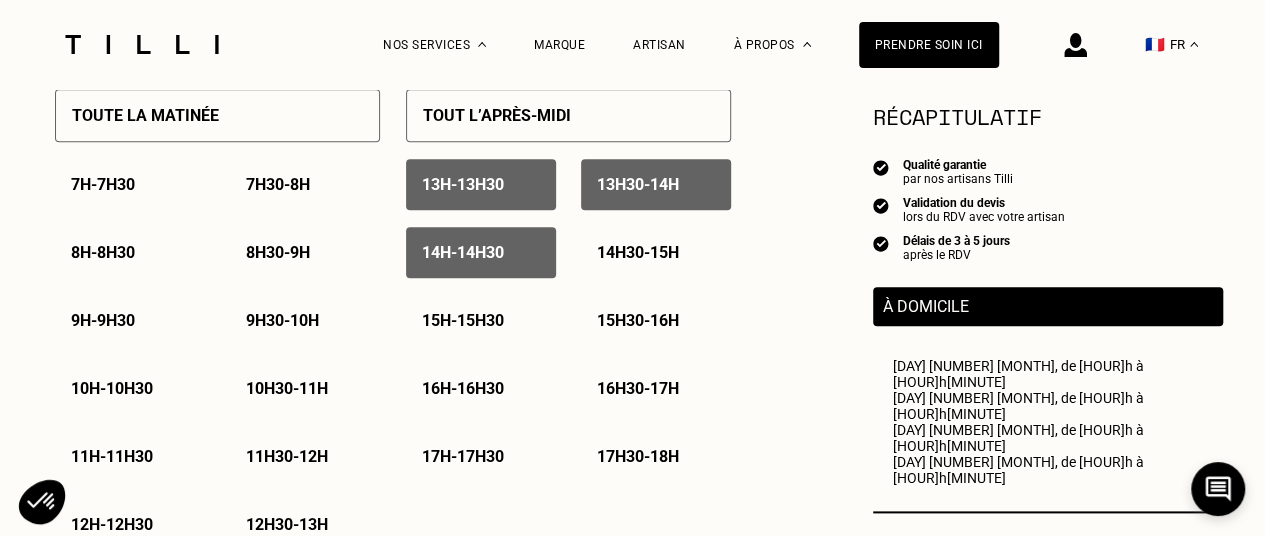 drag, startPoint x: 636, startPoint y: 246, endPoint x: 587, endPoint y: 262, distance: 51.546097 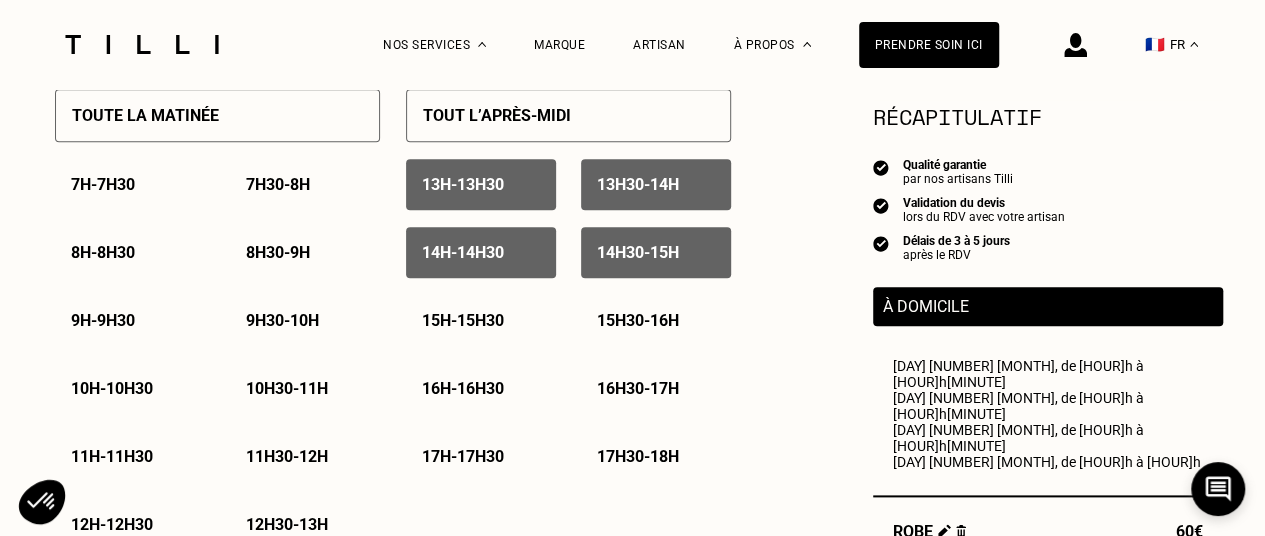 click on "[HOUR]h  -  [HOUR]h[MINUTE]" at bounding box center [463, 320] 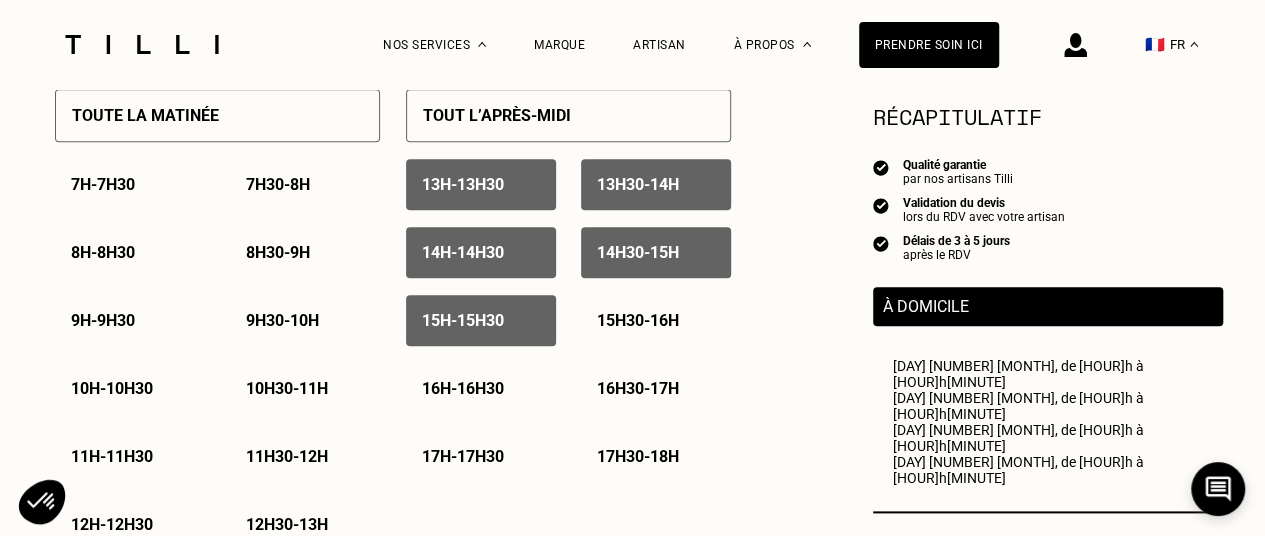 click on "15h30  -  16h" at bounding box center (638, 320) 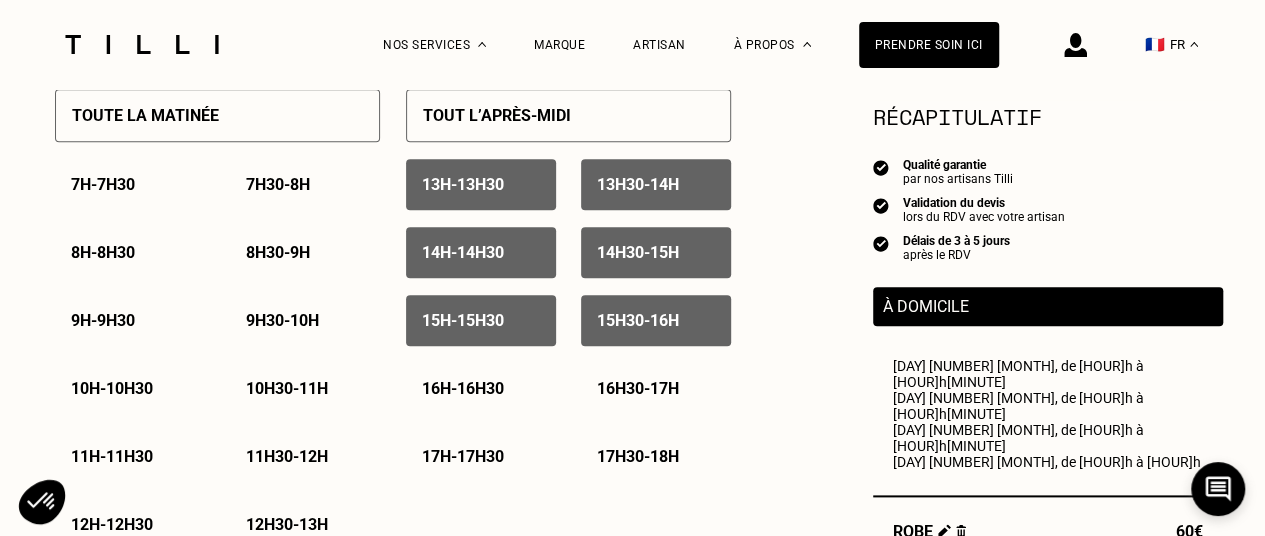 click on "15h30  -  16h" at bounding box center (638, 320) 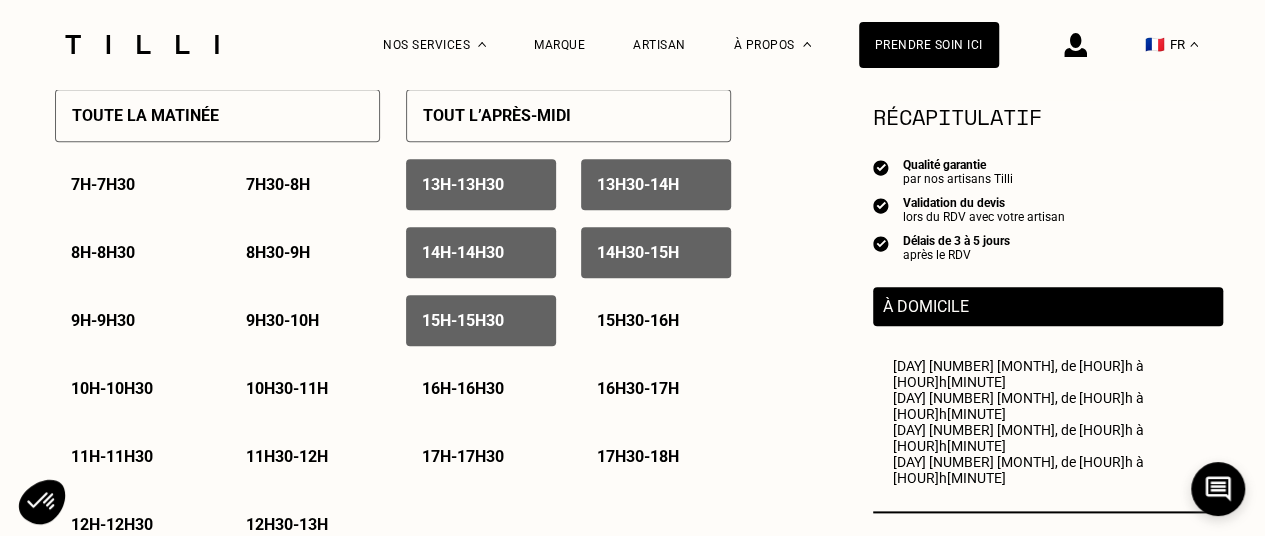 click on "[HOUR]h  -  [HOUR]h[MINUTE]" at bounding box center [481, 320] 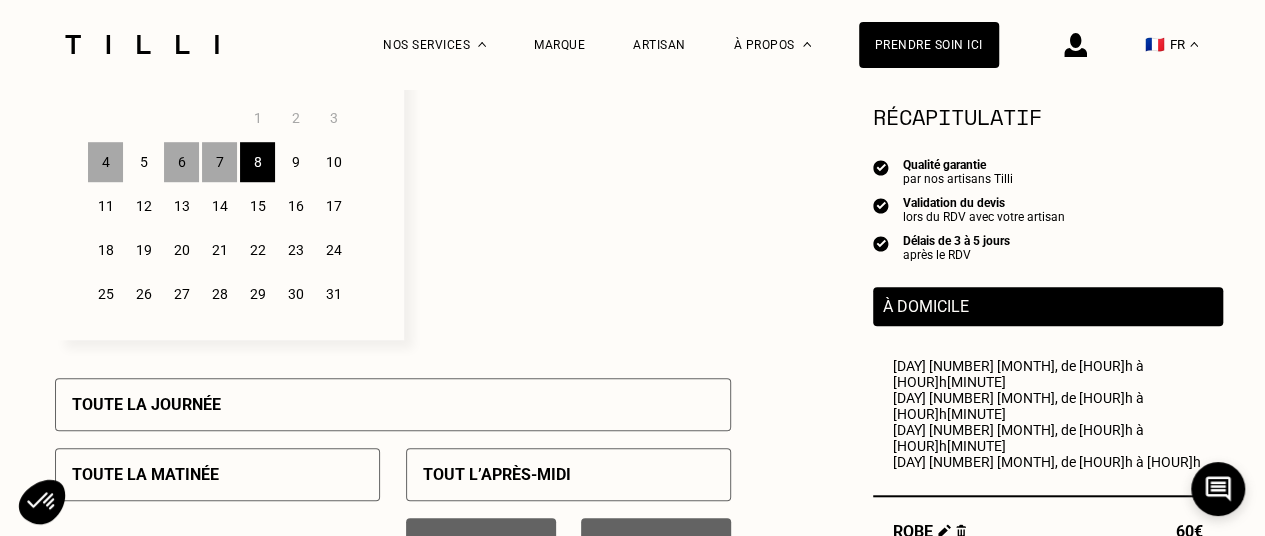 scroll, scrollTop: 600, scrollLeft: 0, axis: vertical 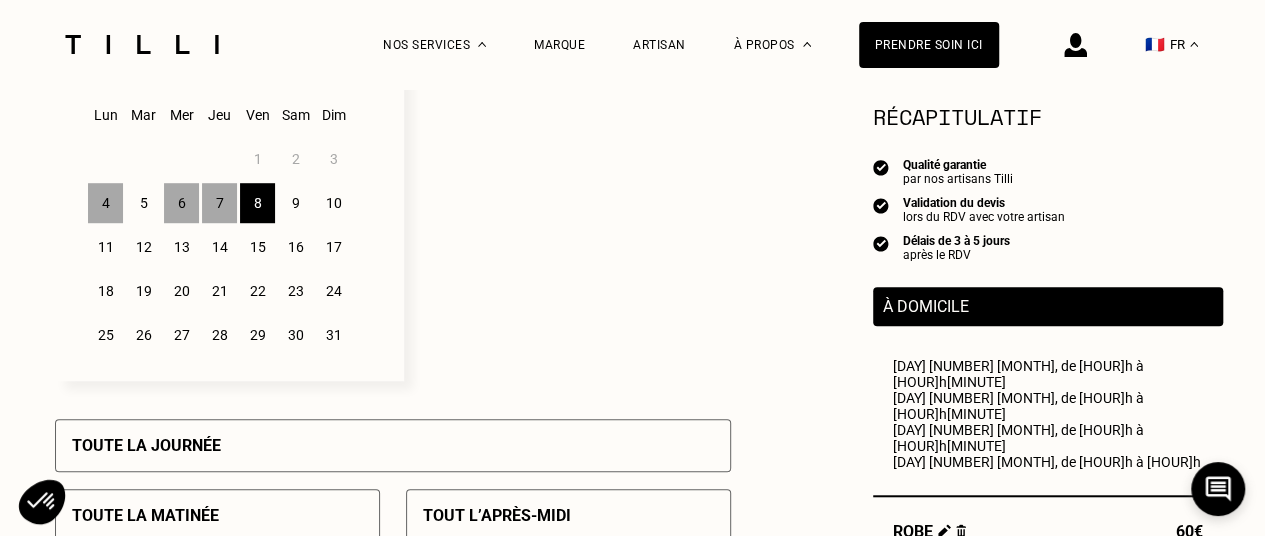 click on "11" at bounding box center (105, 247) 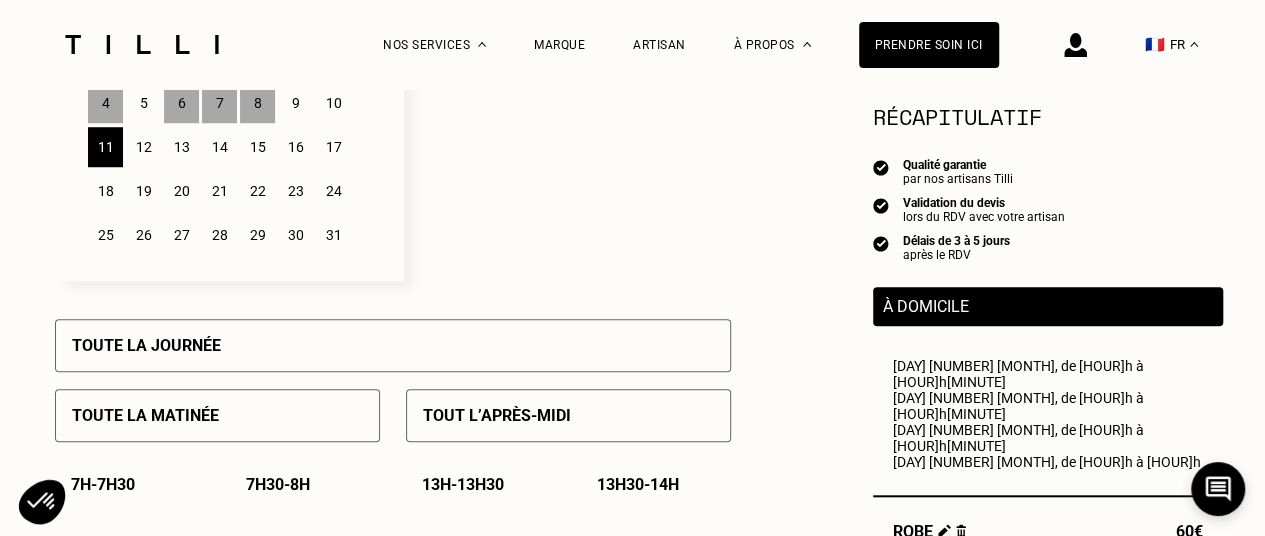 scroll, scrollTop: 800, scrollLeft: 0, axis: vertical 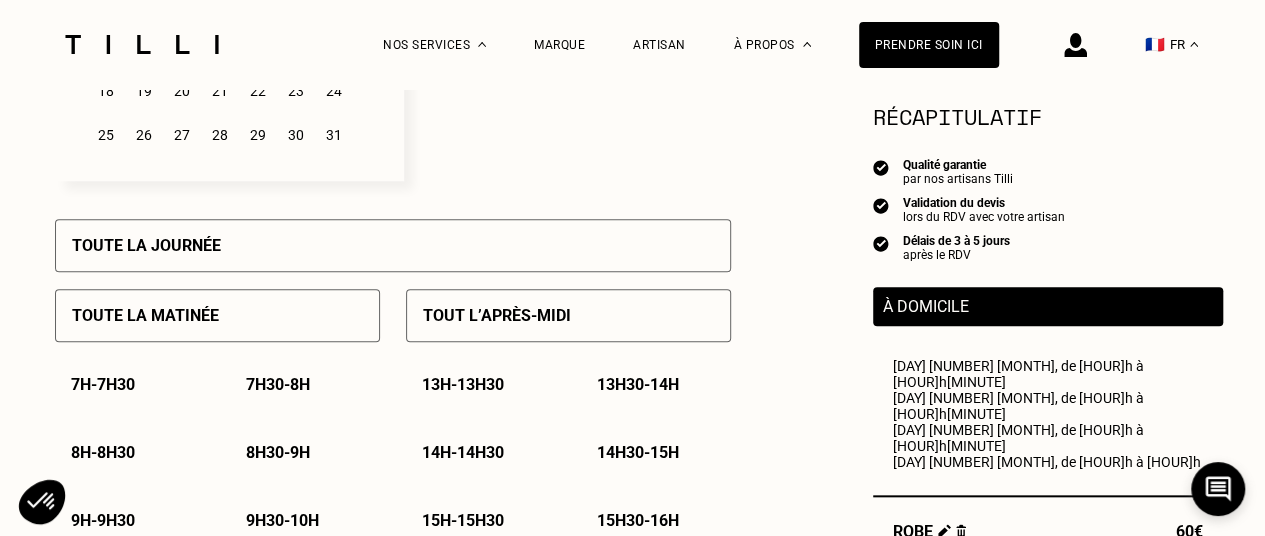 click on "Toute la journée" at bounding box center [393, 245] 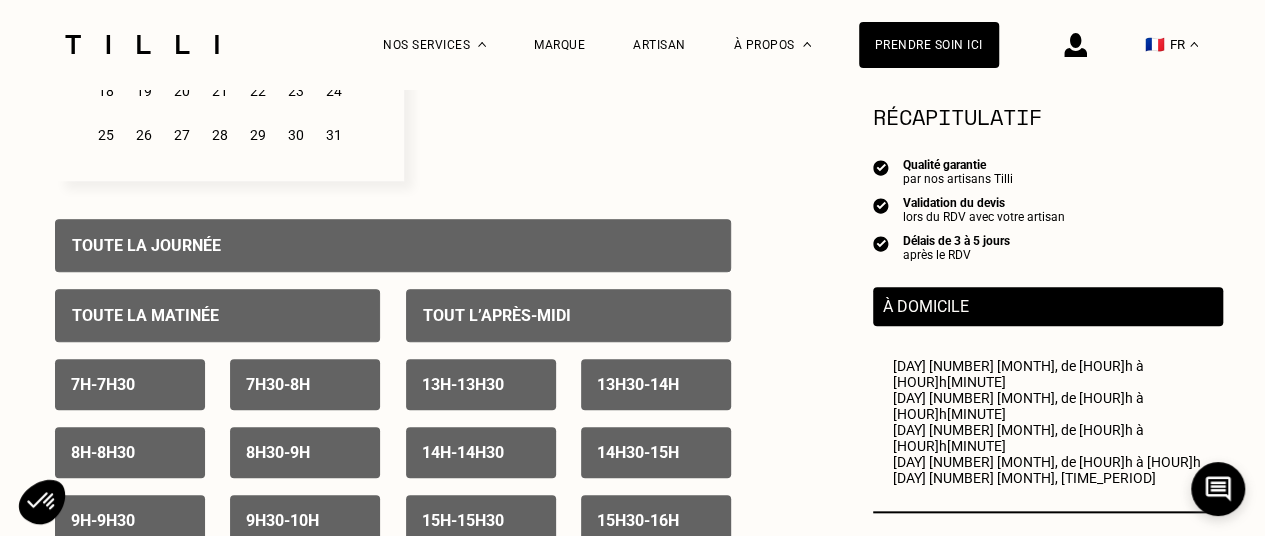 scroll, scrollTop: 700, scrollLeft: 0, axis: vertical 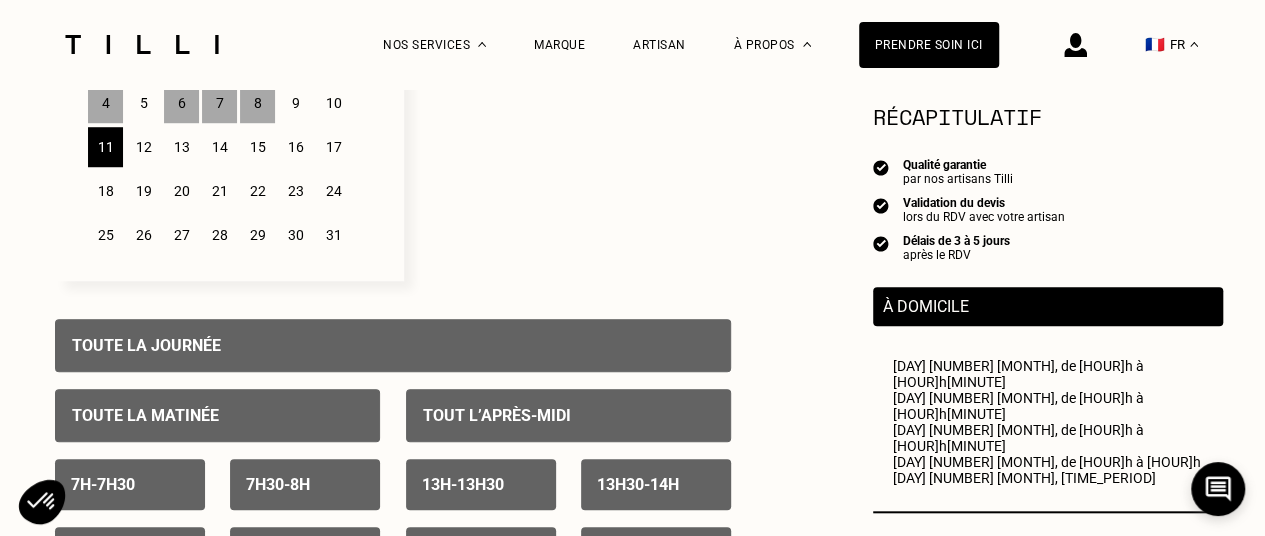 click on "12" at bounding box center [143, 147] 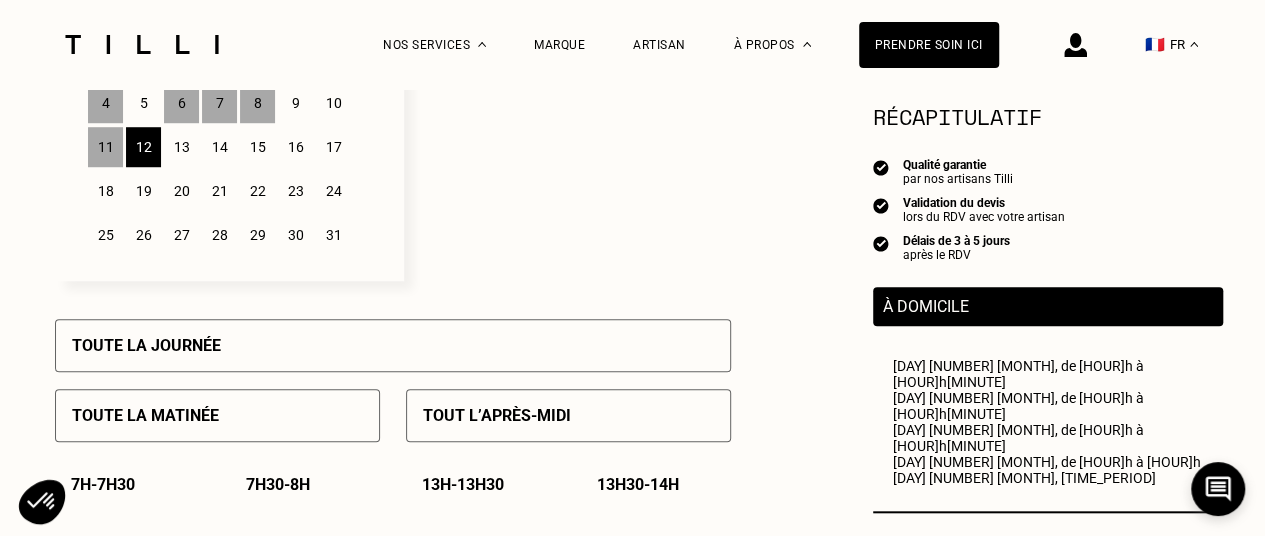 click on "Toute la journée" at bounding box center [393, 345] 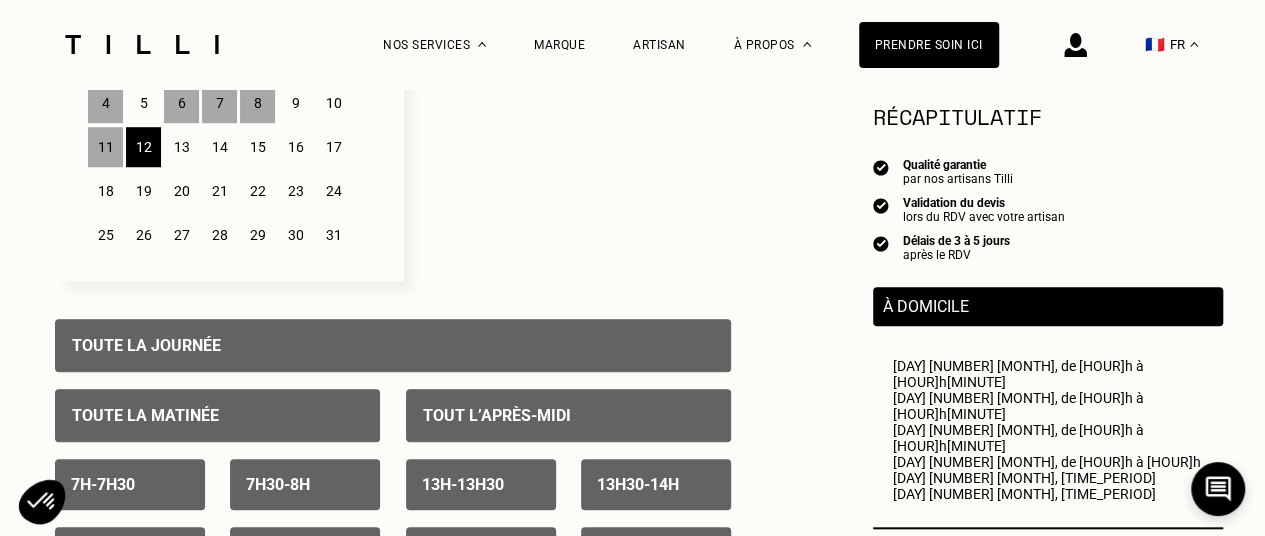 click on "13" at bounding box center (181, 147) 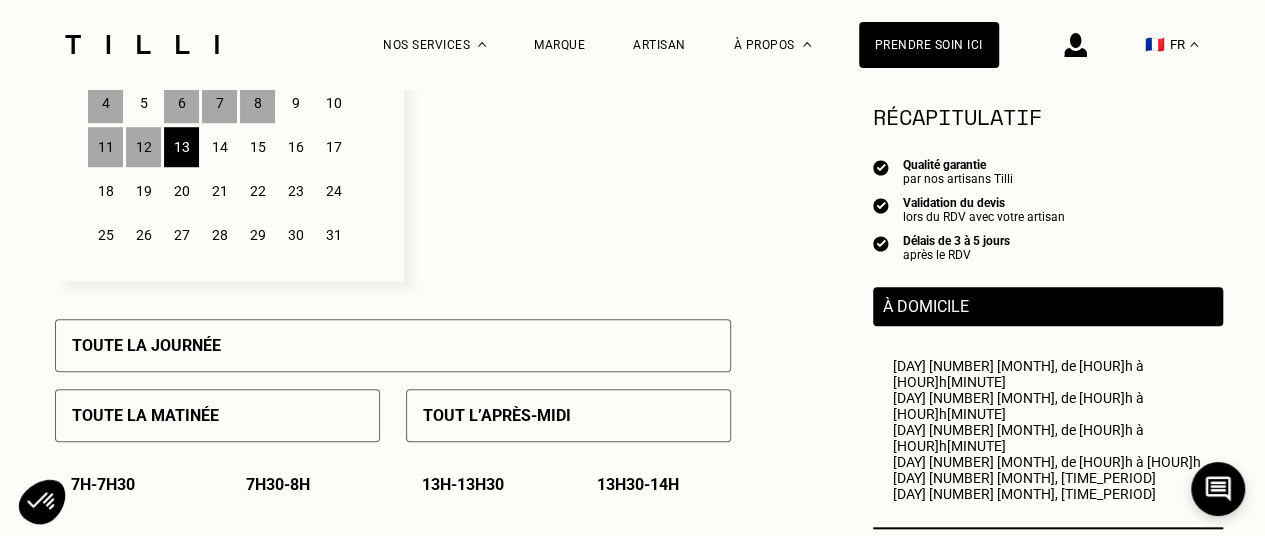 click on "Toute la journée" at bounding box center (393, 345) 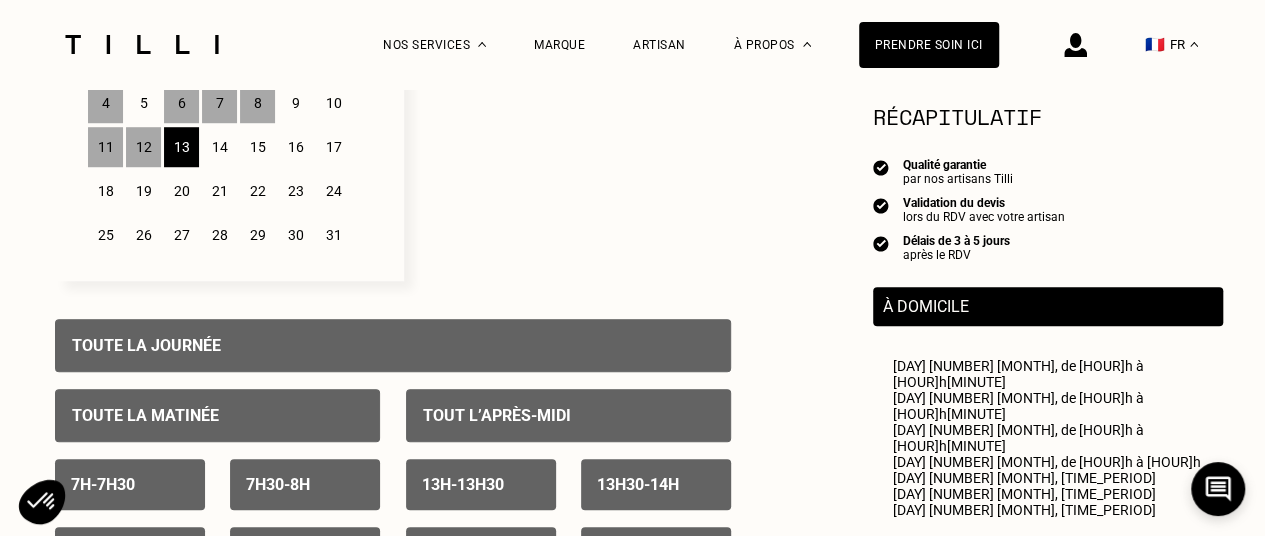 click on "13" at bounding box center [181, 147] 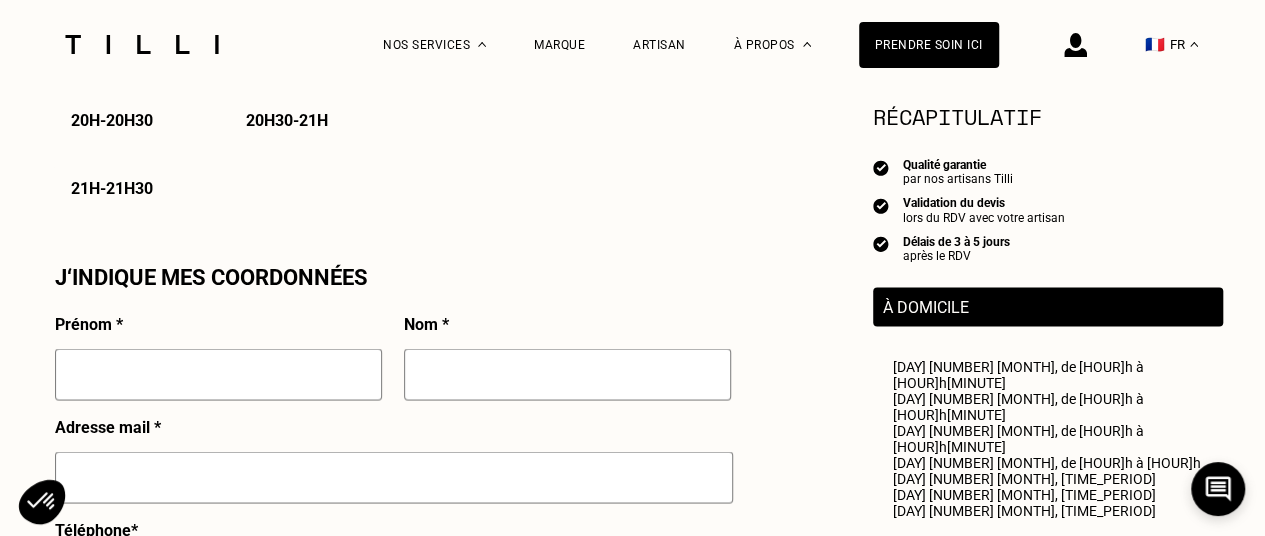 scroll, scrollTop: 1900, scrollLeft: 0, axis: vertical 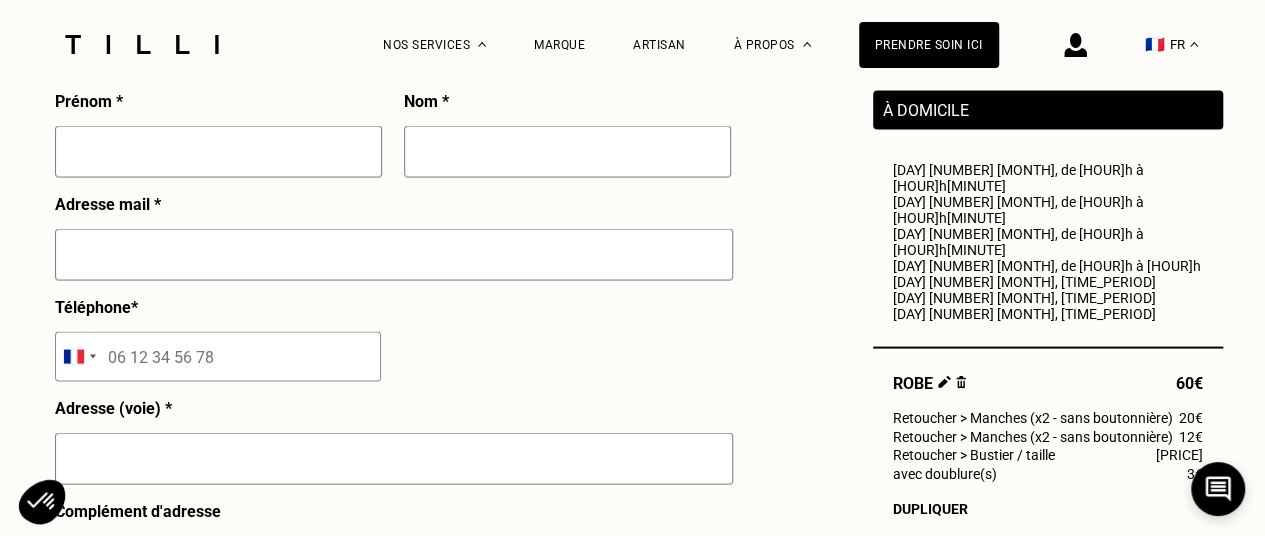 click at bounding box center [218, 152] 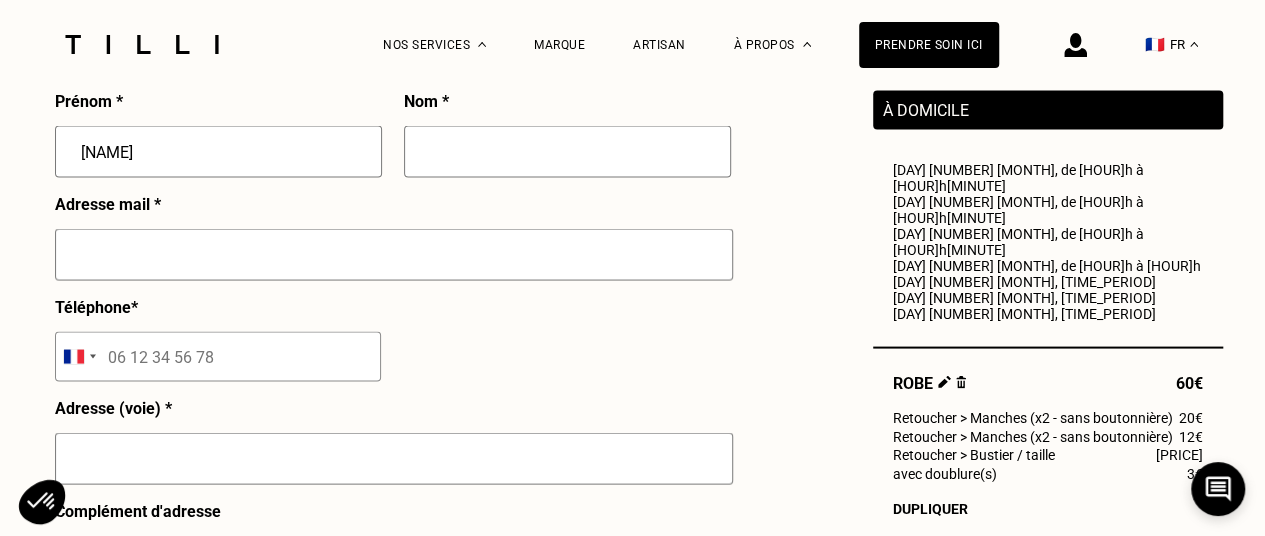 type on "[NAME]" 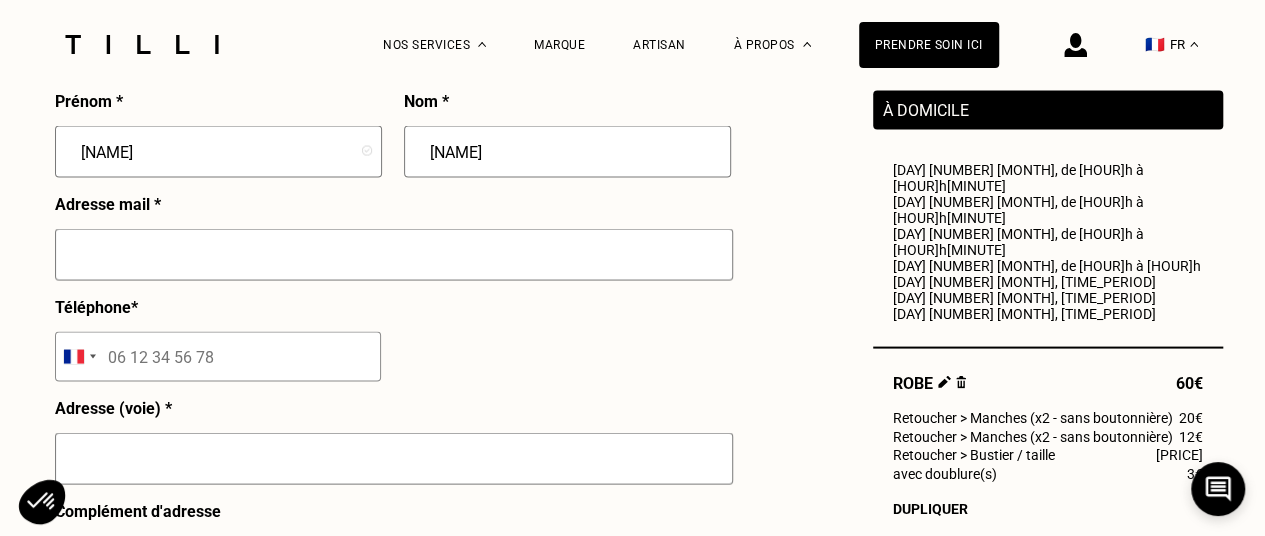type on "[NAME]" 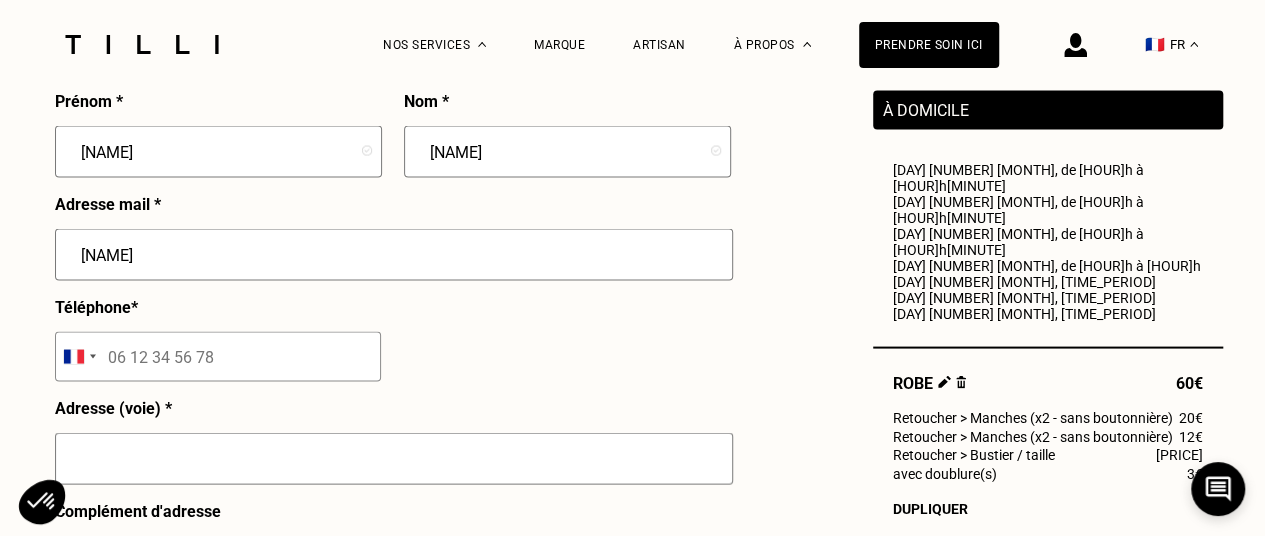 type on "[EMAIL]" 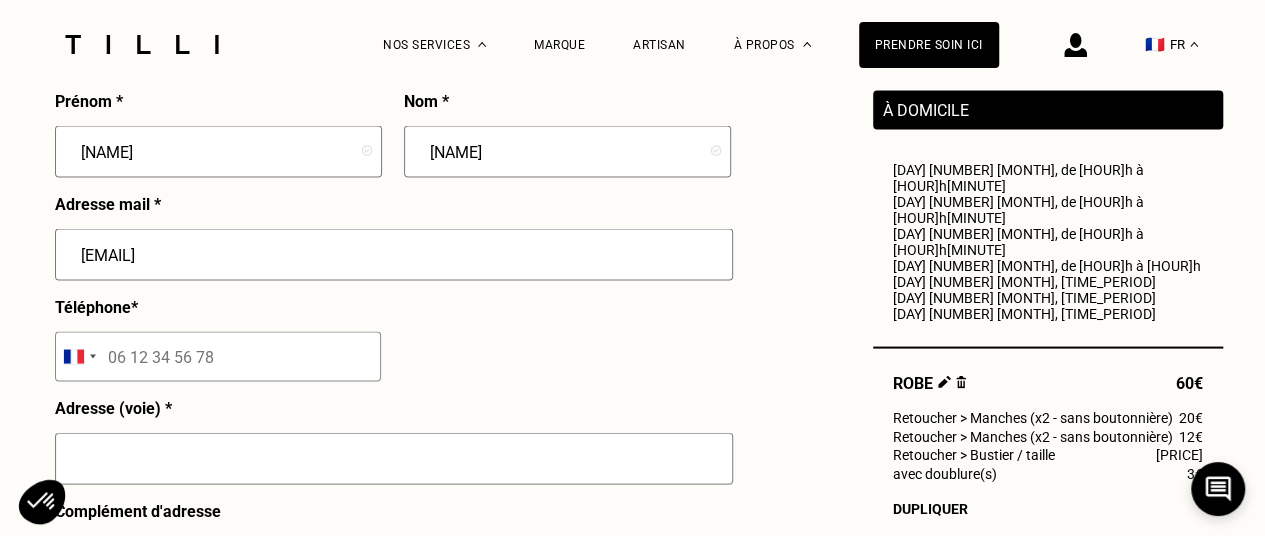 type on "[PHONE]" 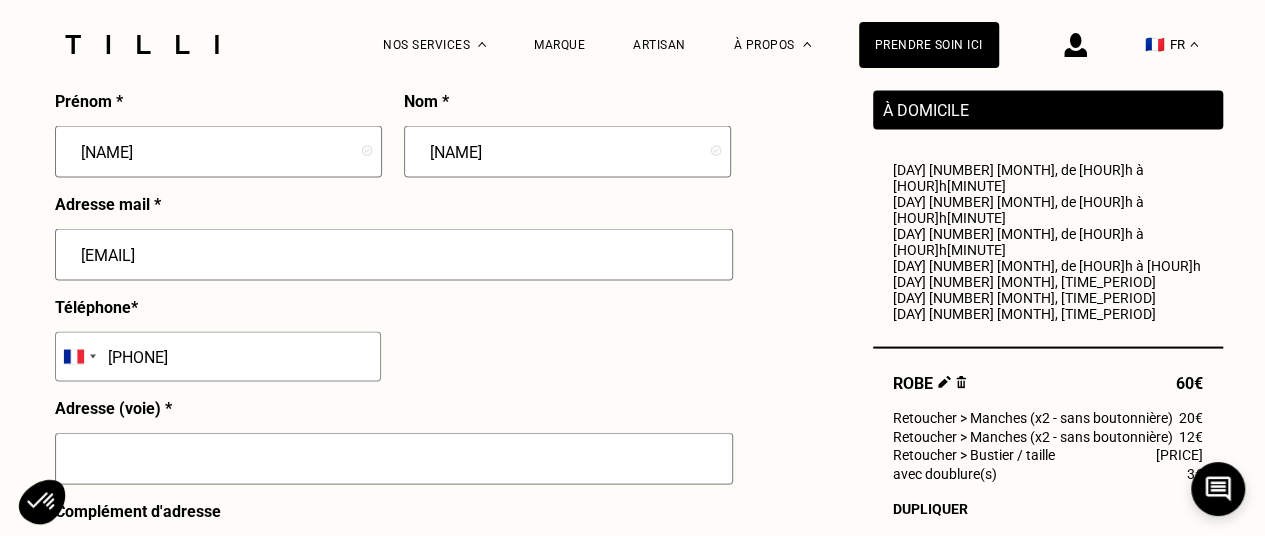 type on "[NUMBER] [STREET]" 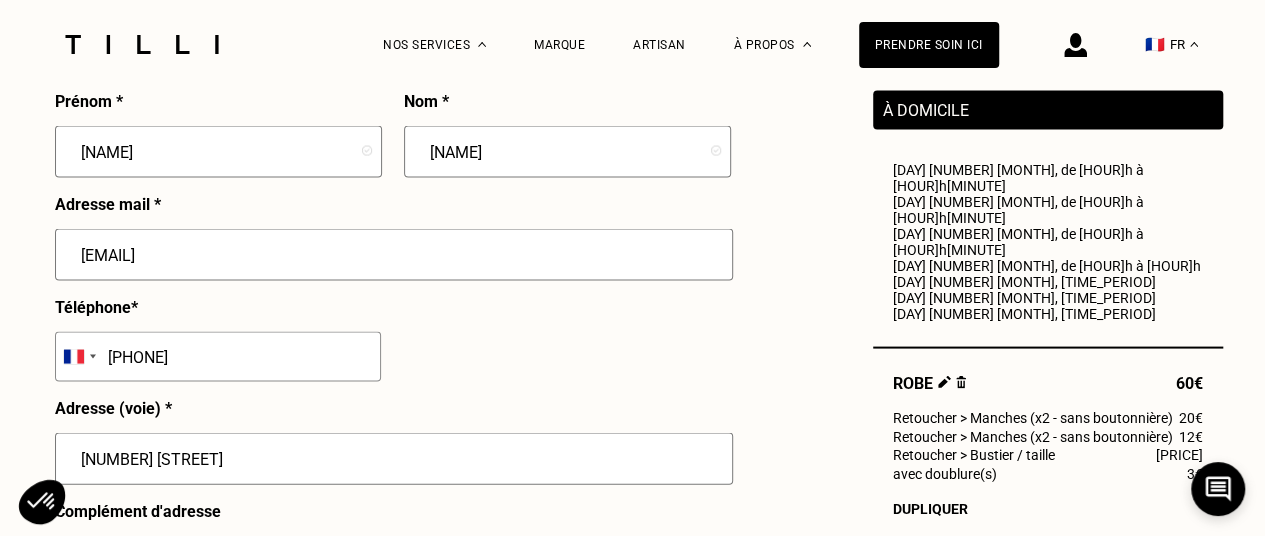 type on "[CITY]" 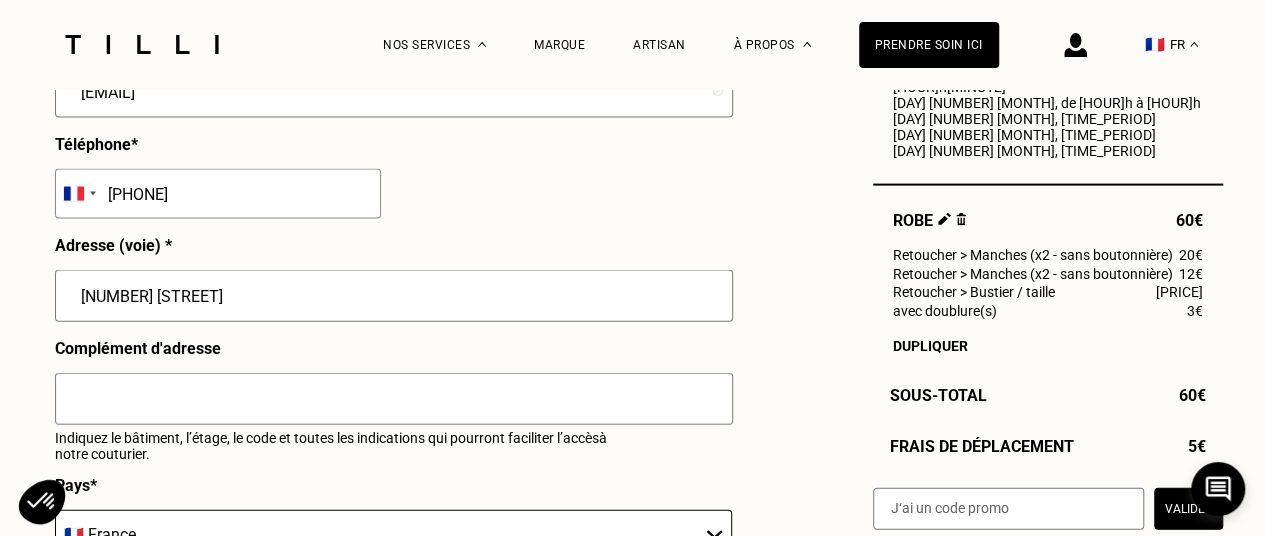 scroll, scrollTop: 2100, scrollLeft: 0, axis: vertical 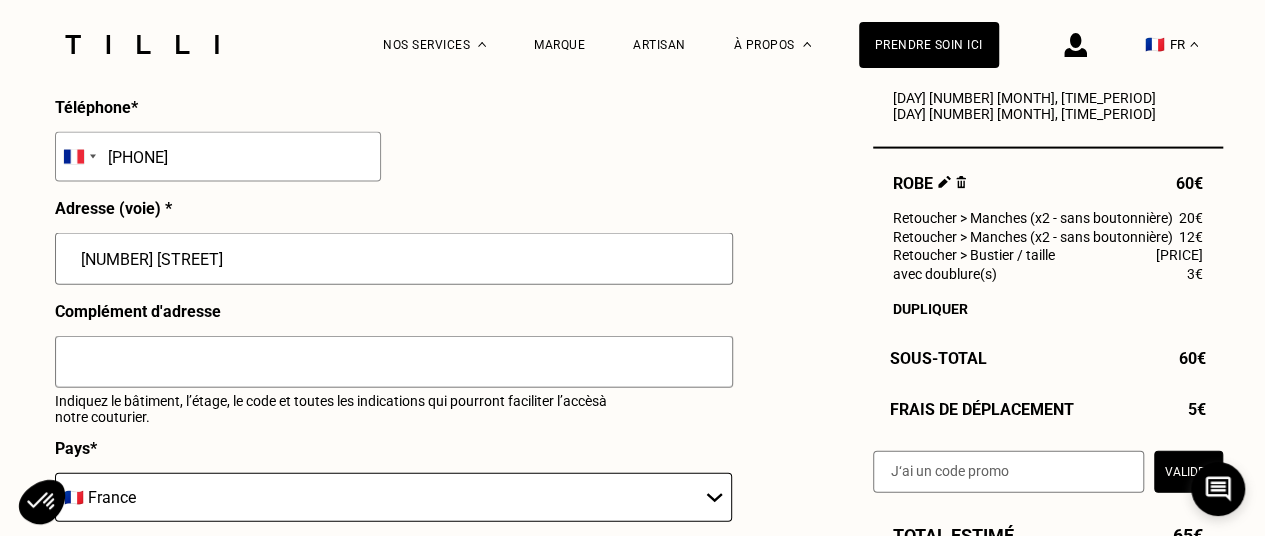 click on "[NUMBER] [STREET]" at bounding box center [394, 259] 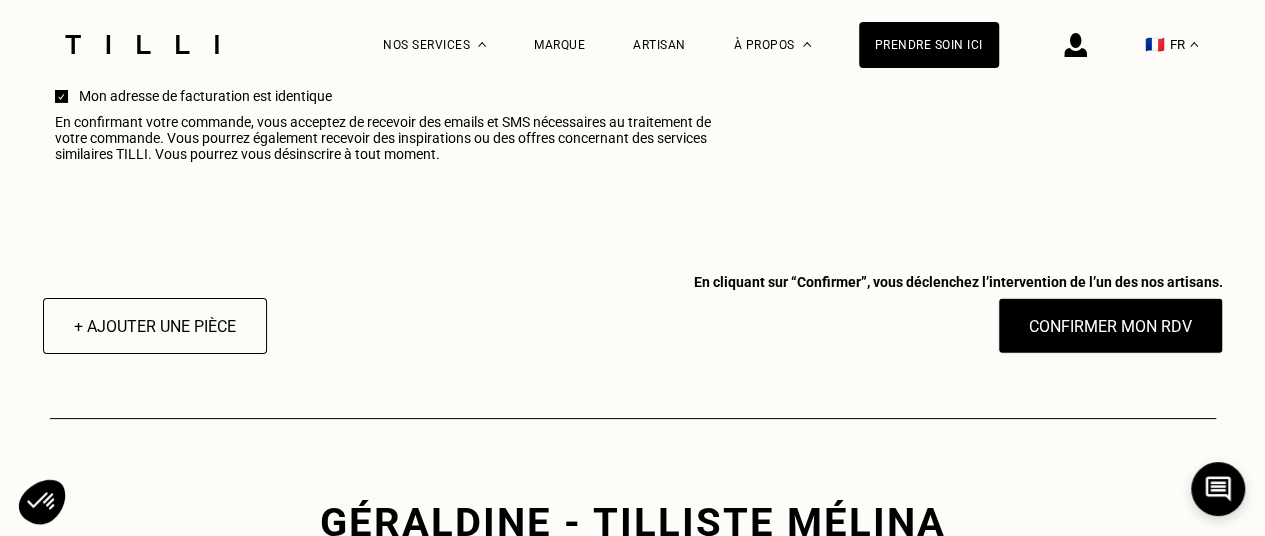 scroll, scrollTop: 2700, scrollLeft: 0, axis: vertical 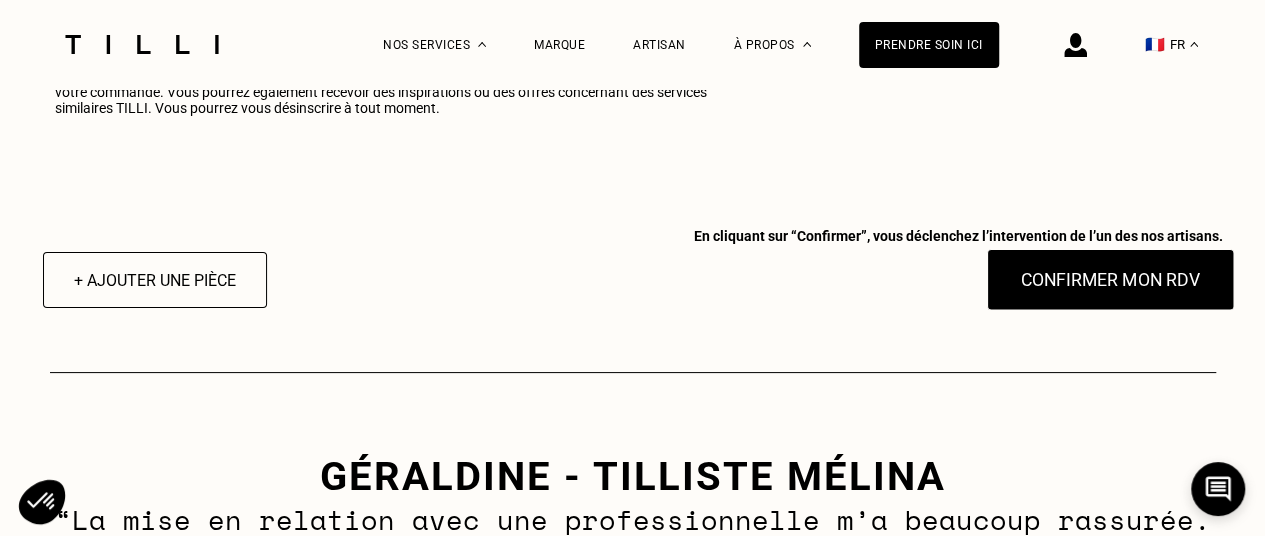 click on "Confirmer mon RDV" at bounding box center (1110, 280) 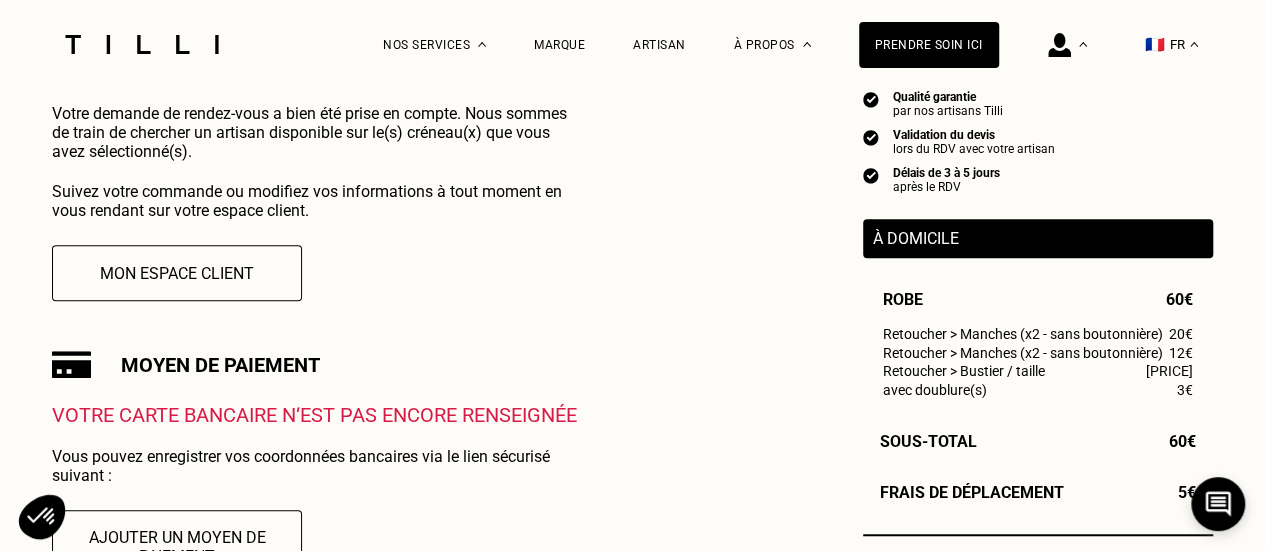 scroll, scrollTop: 500, scrollLeft: 0, axis: vertical 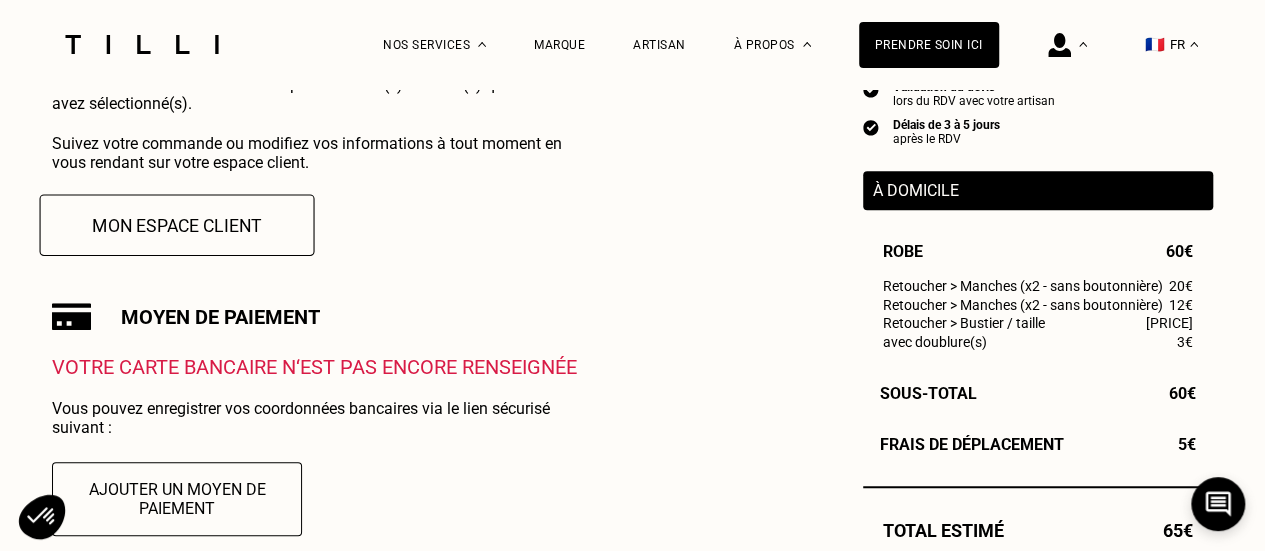 click on "Mon espace client" at bounding box center [177, 225] 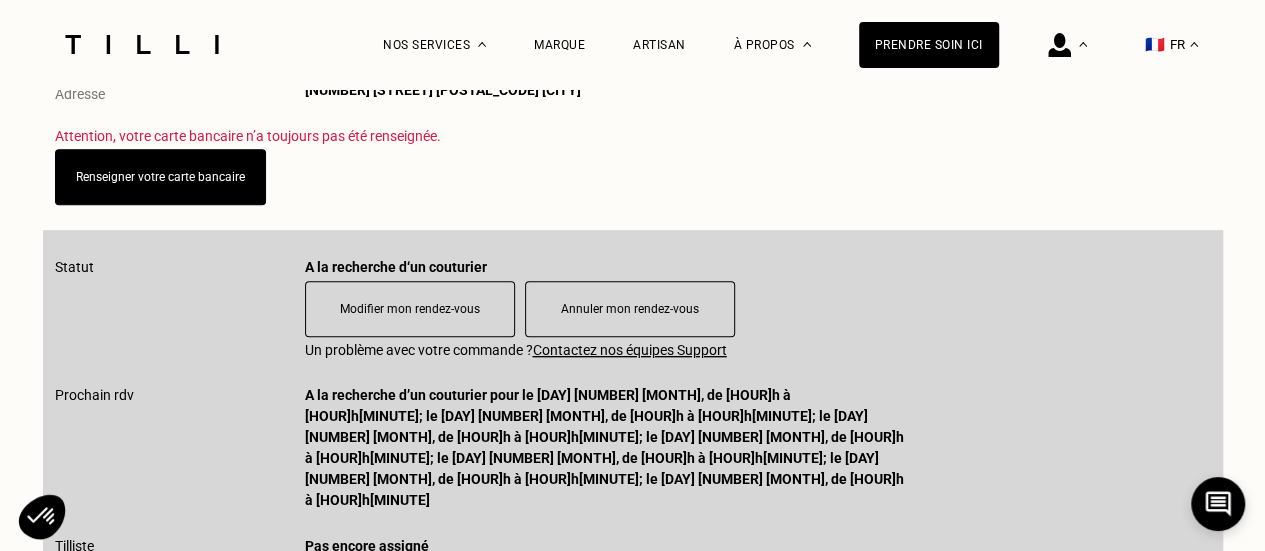 scroll, scrollTop: 0, scrollLeft: 0, axis: both 